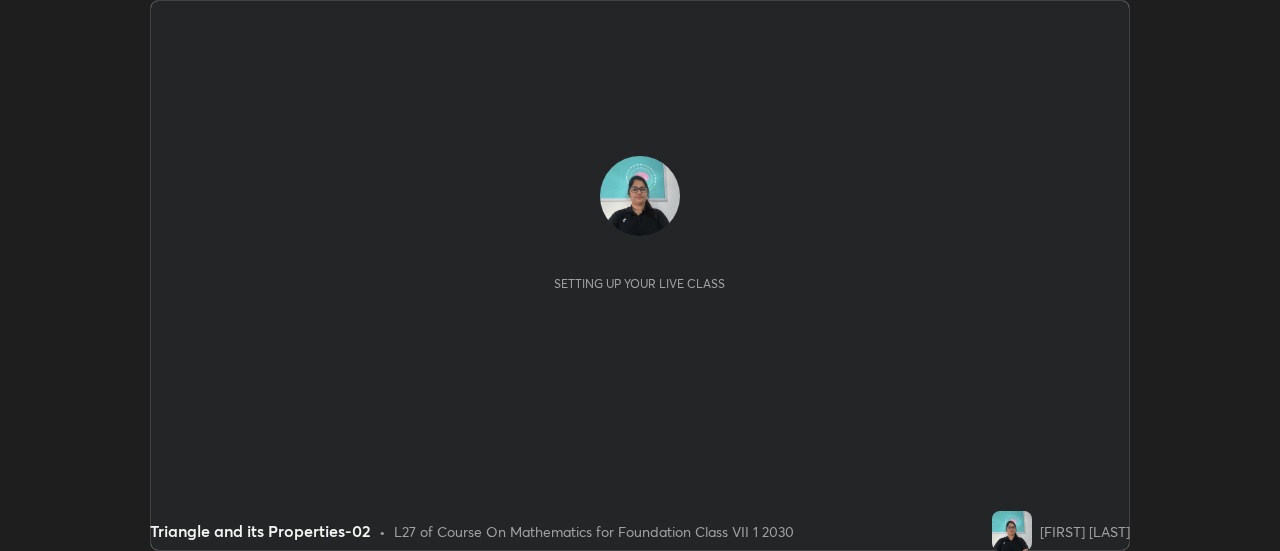scroll, scrollTop: 0, scrollLeft: 0, axis: both 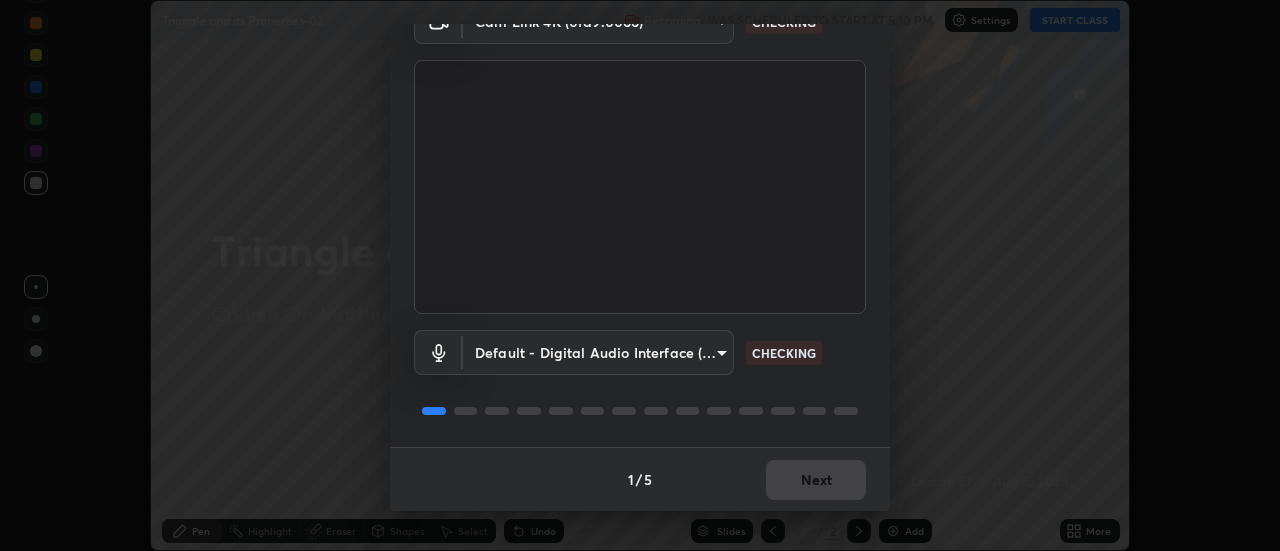 click on "Default - Digital Audio Interface (2- Cam Link 4K) default CHECKING" at bounding box center (640, 352) 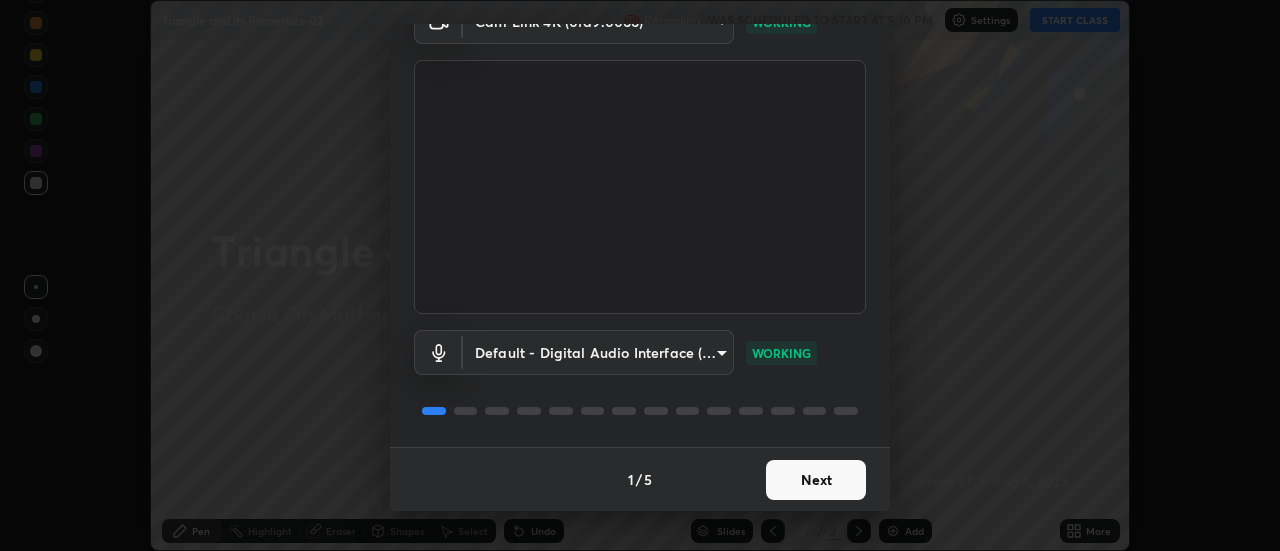 click on "Next" at bounding box center [816, 480] 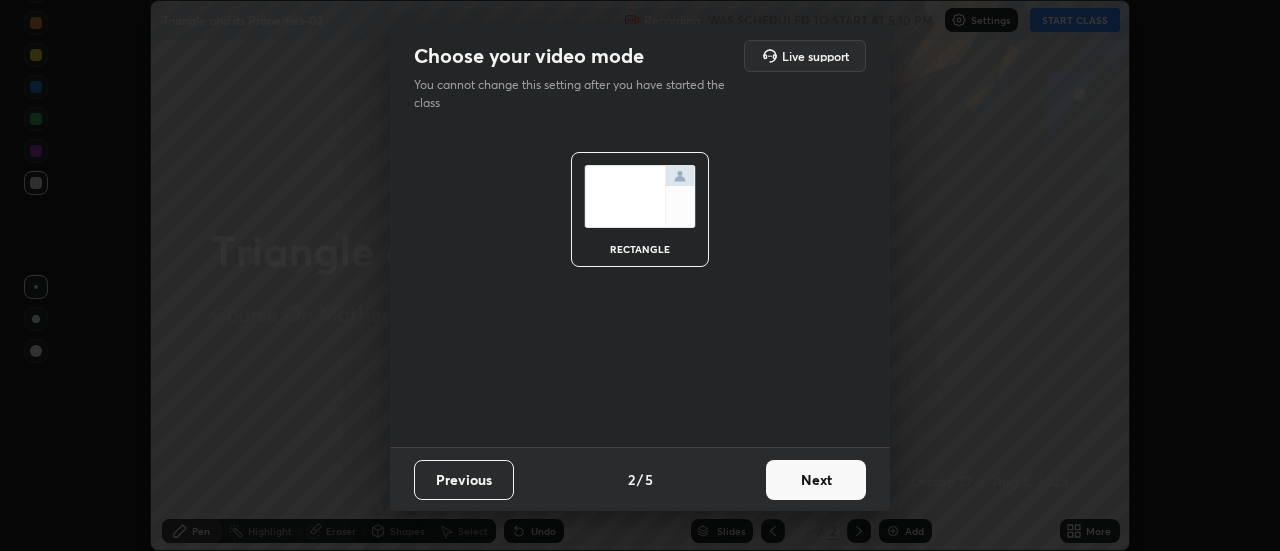 click on "Next" at bounding box center [816, 480] 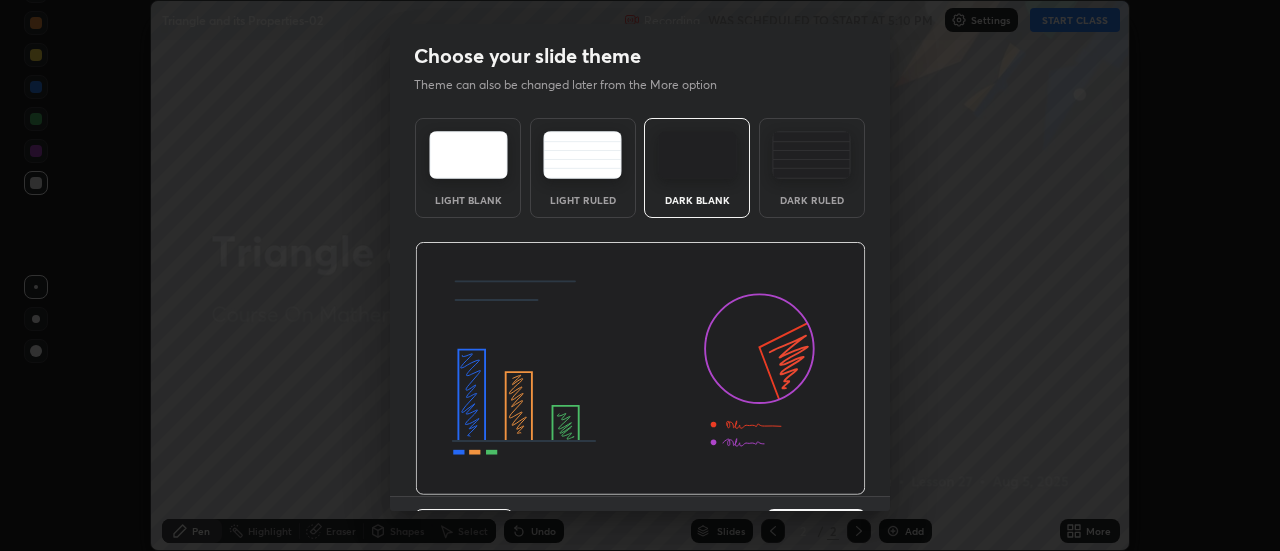 scroll, scrollTop: 49, scrollLeft: 0, axis: vertical 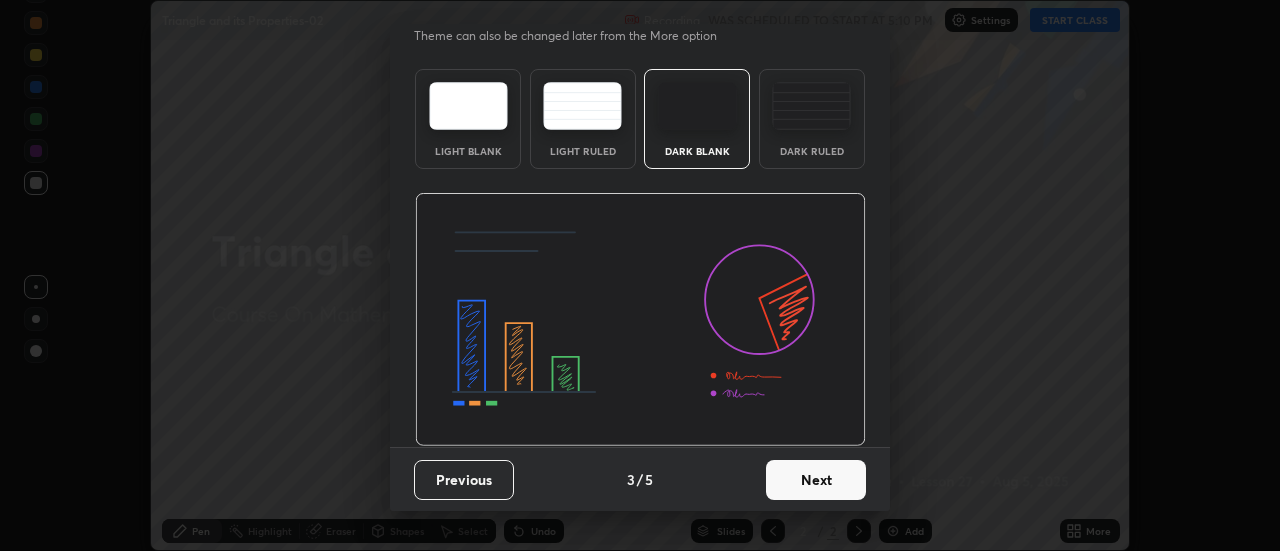 click on "Next" at bounding box center [816, 480] 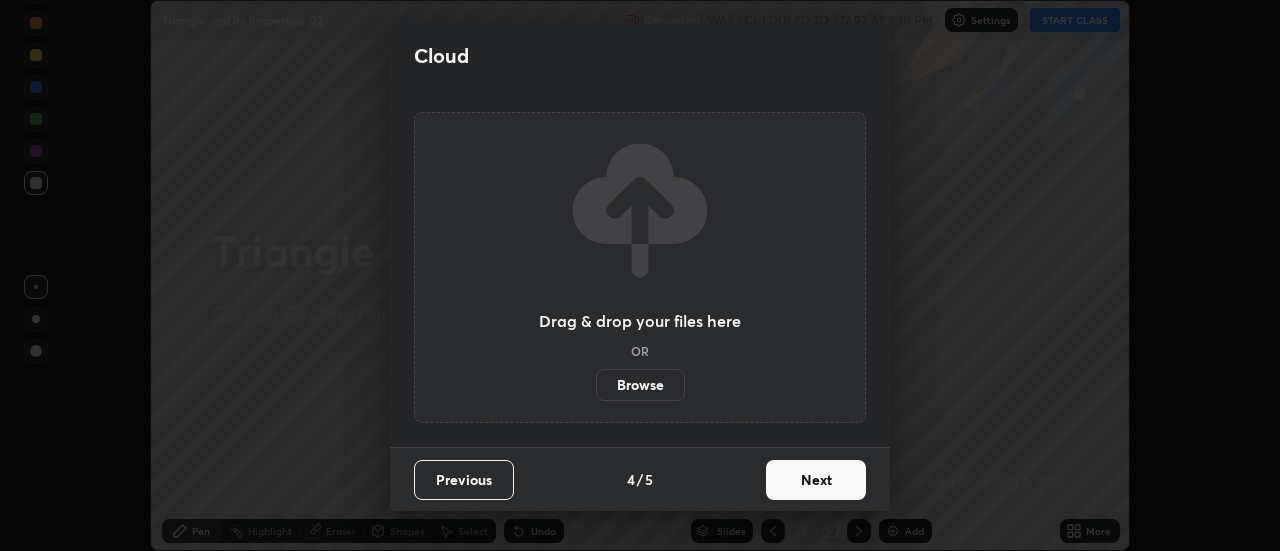 scroll, scrollTop: 0, scrollLeft: 0, axis: both 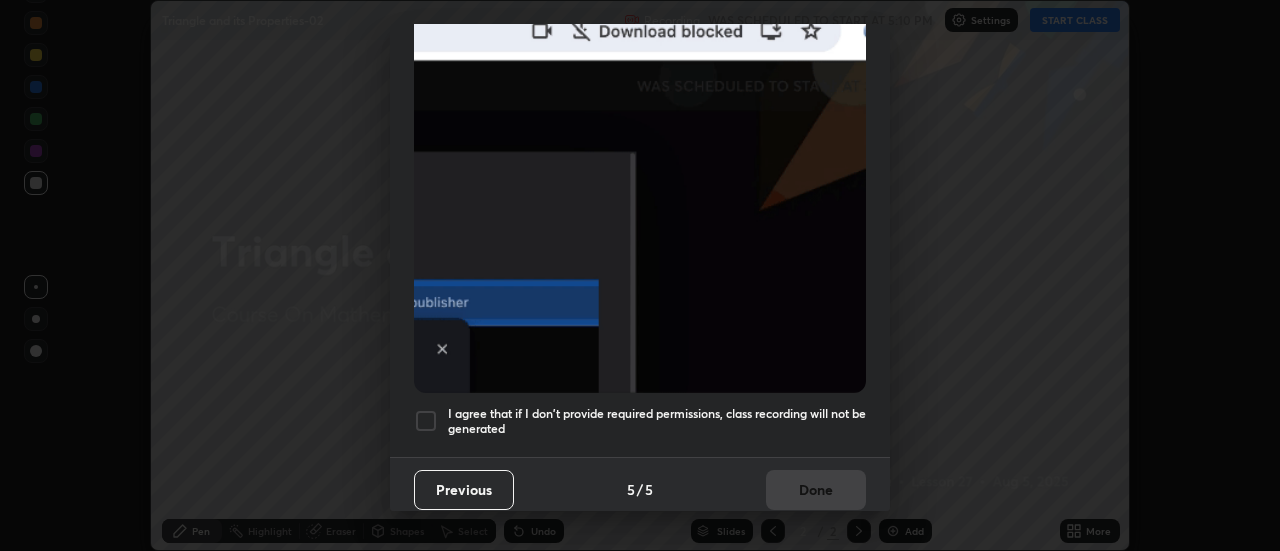 click at bounding box center (426, 421) 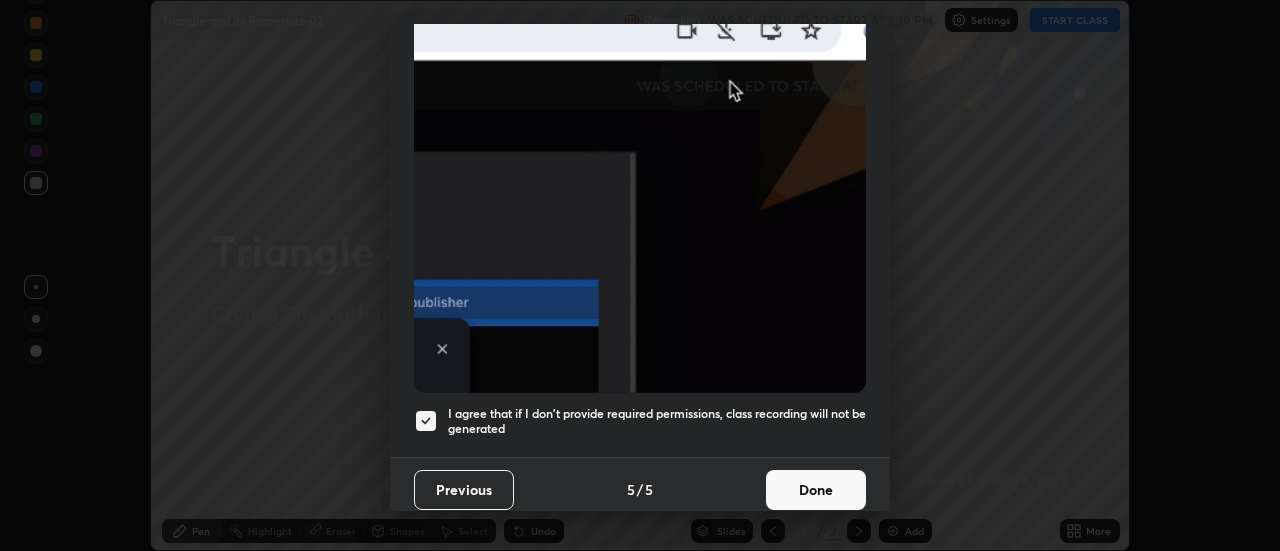 click on "Done" at bounding box center (816, 490) 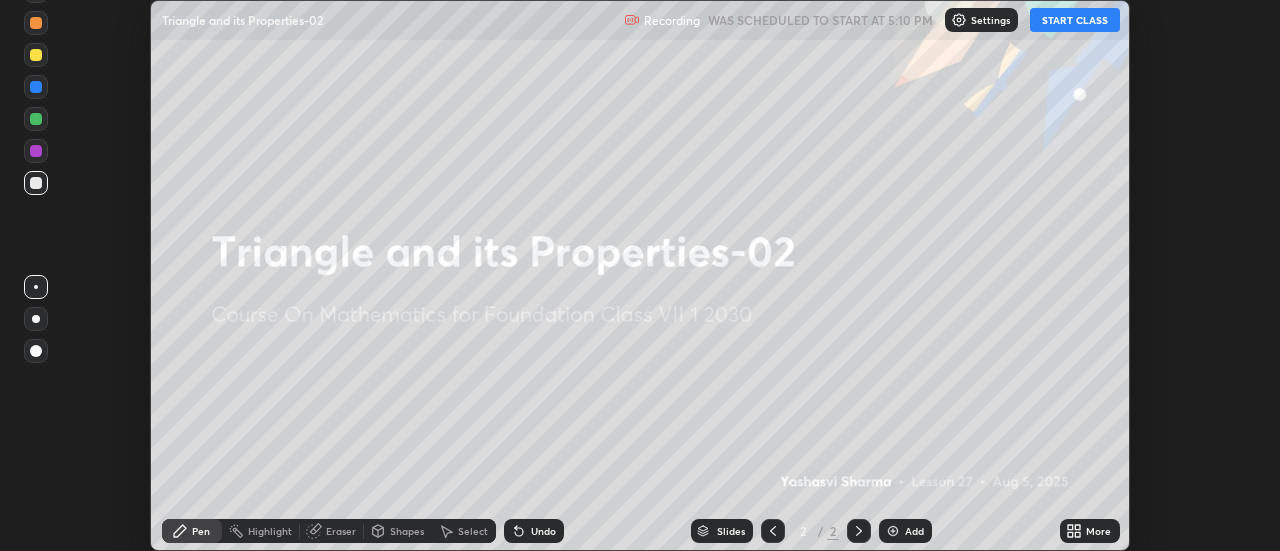 click 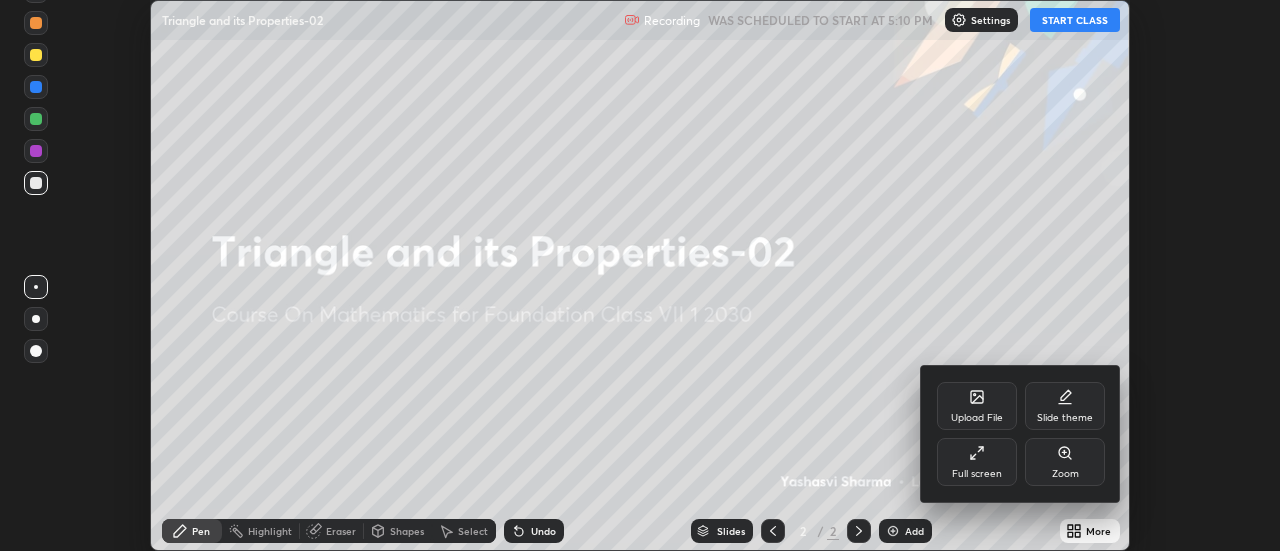click on "Full screen" at bounding box center [977, 462] 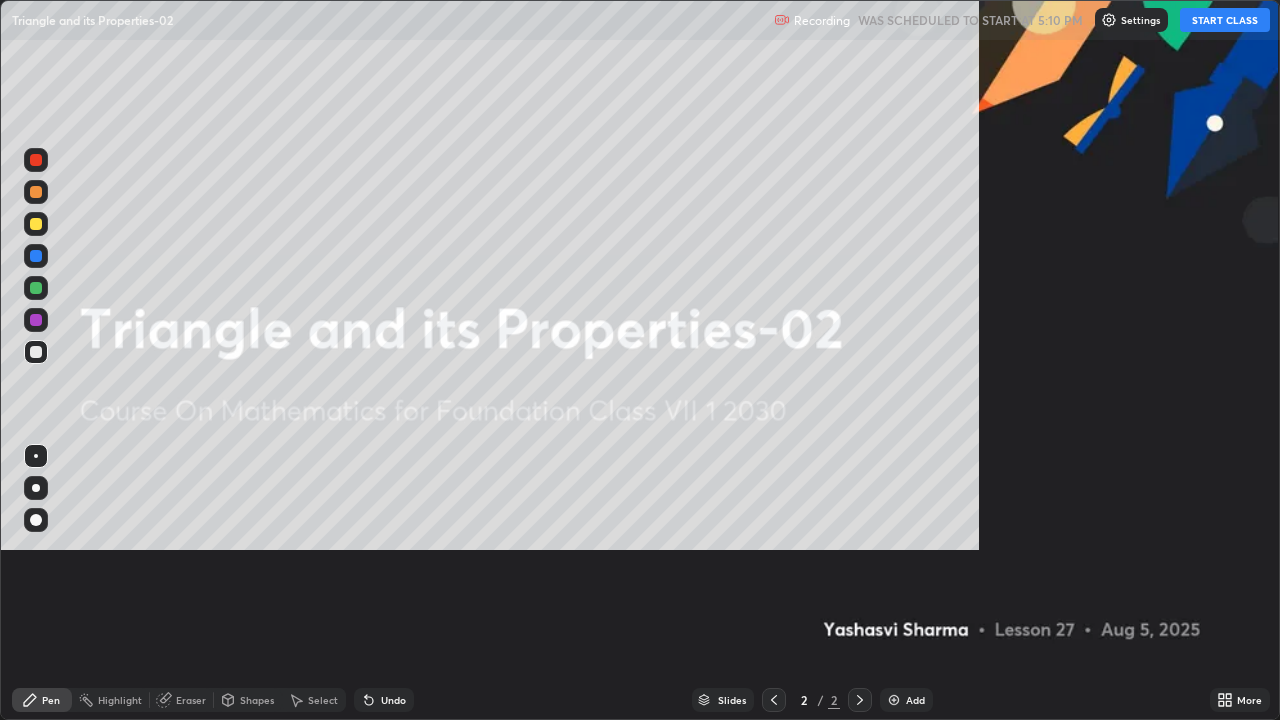 scroll, scrollTop: 99280, scrollLeft: 98720, axis: both 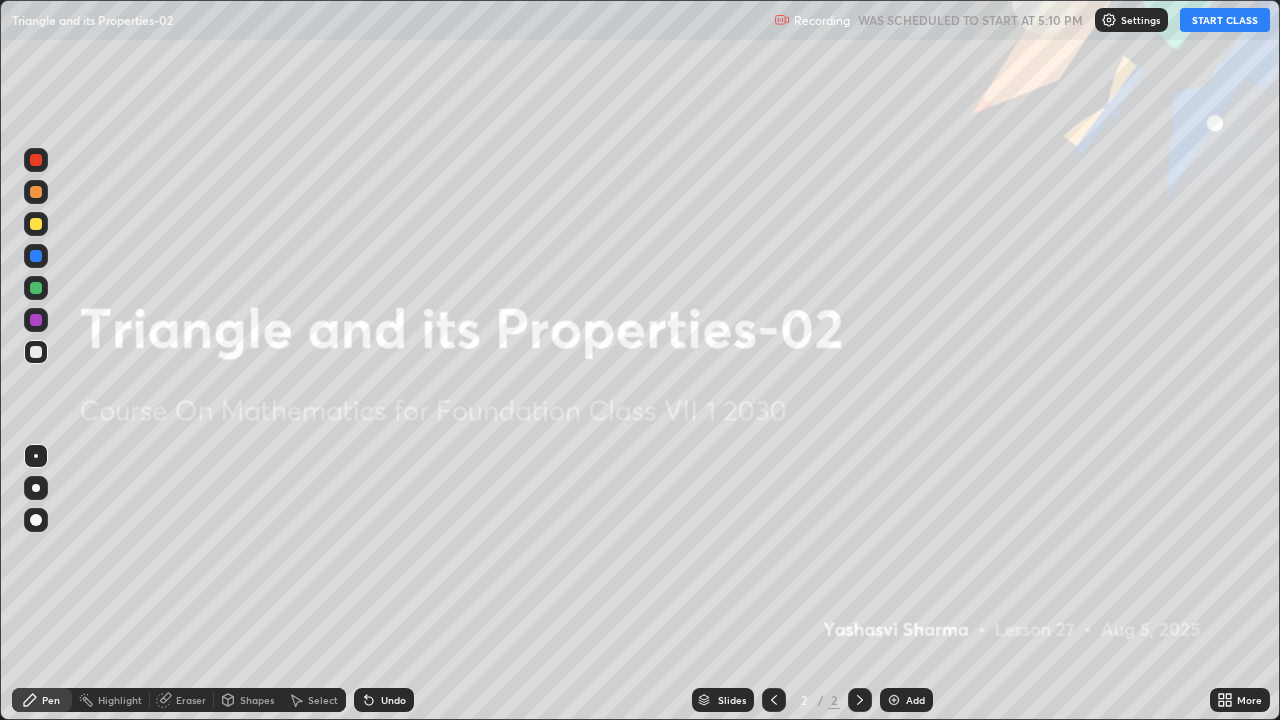 click on "START CLASS" at bounding box center [1225, 20] 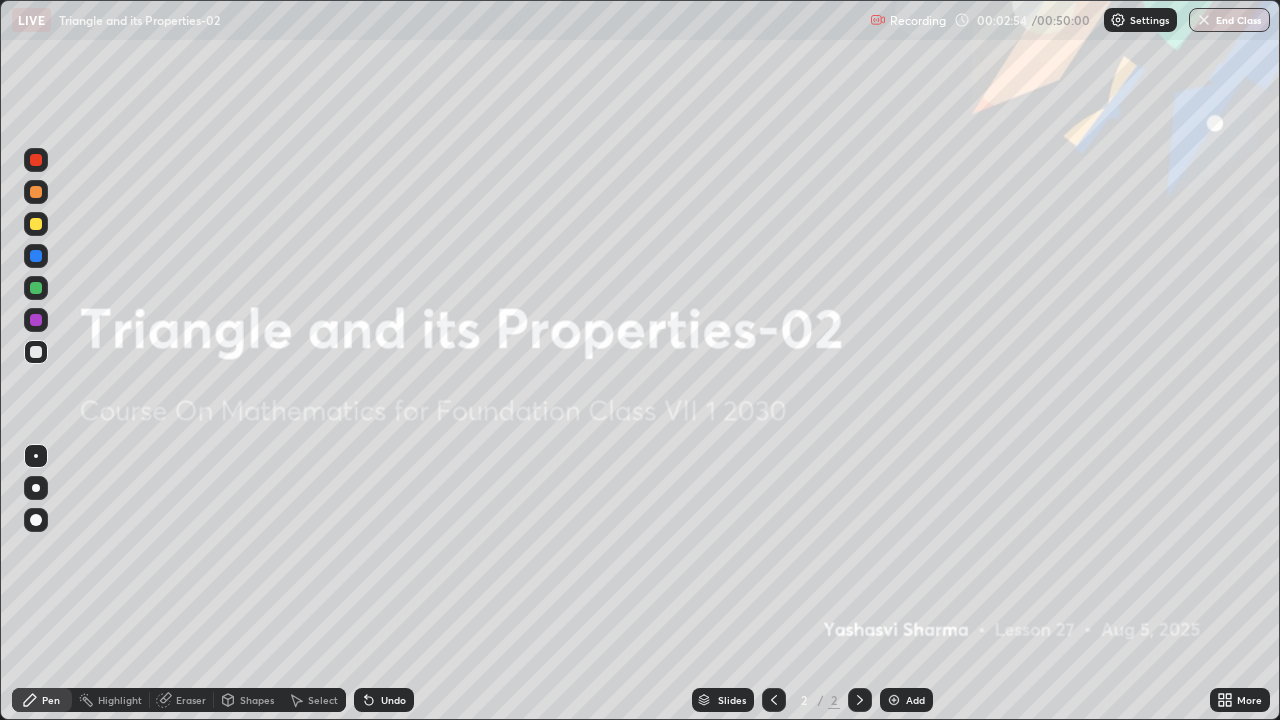 click on "Add" at bounding box center [906, 700] 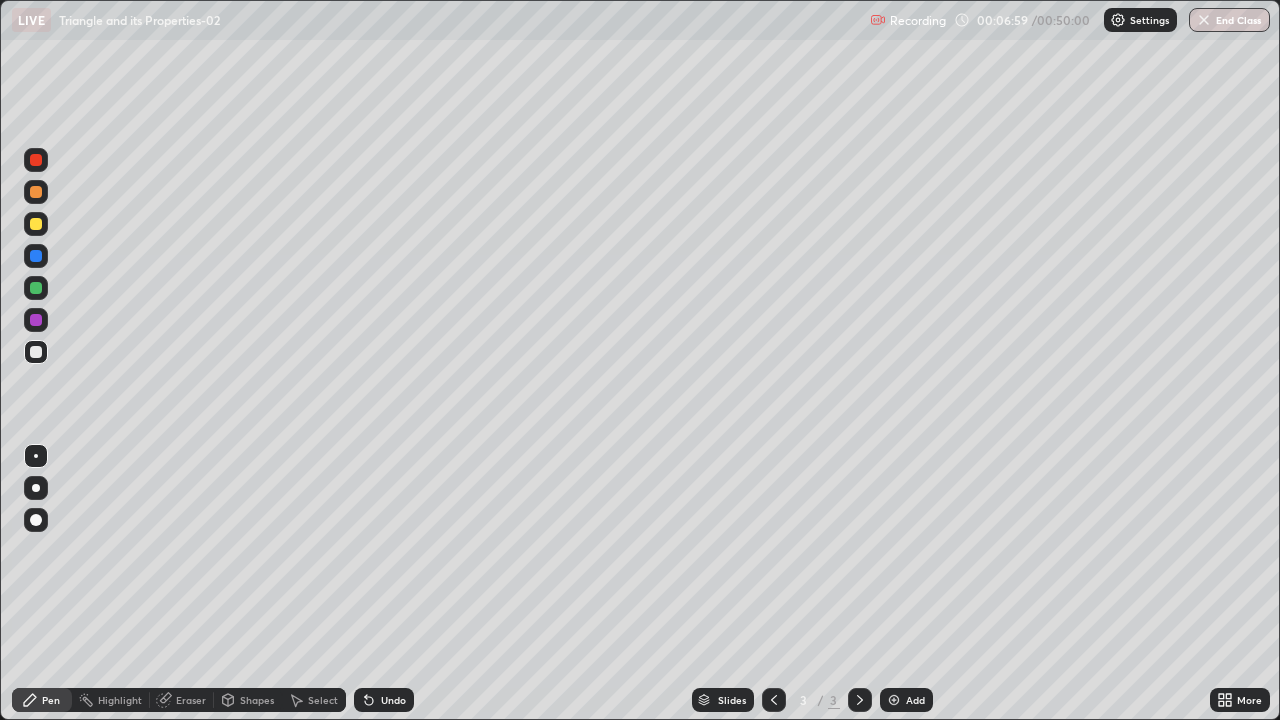 click on "Undo" at bounding box center [384, 700] 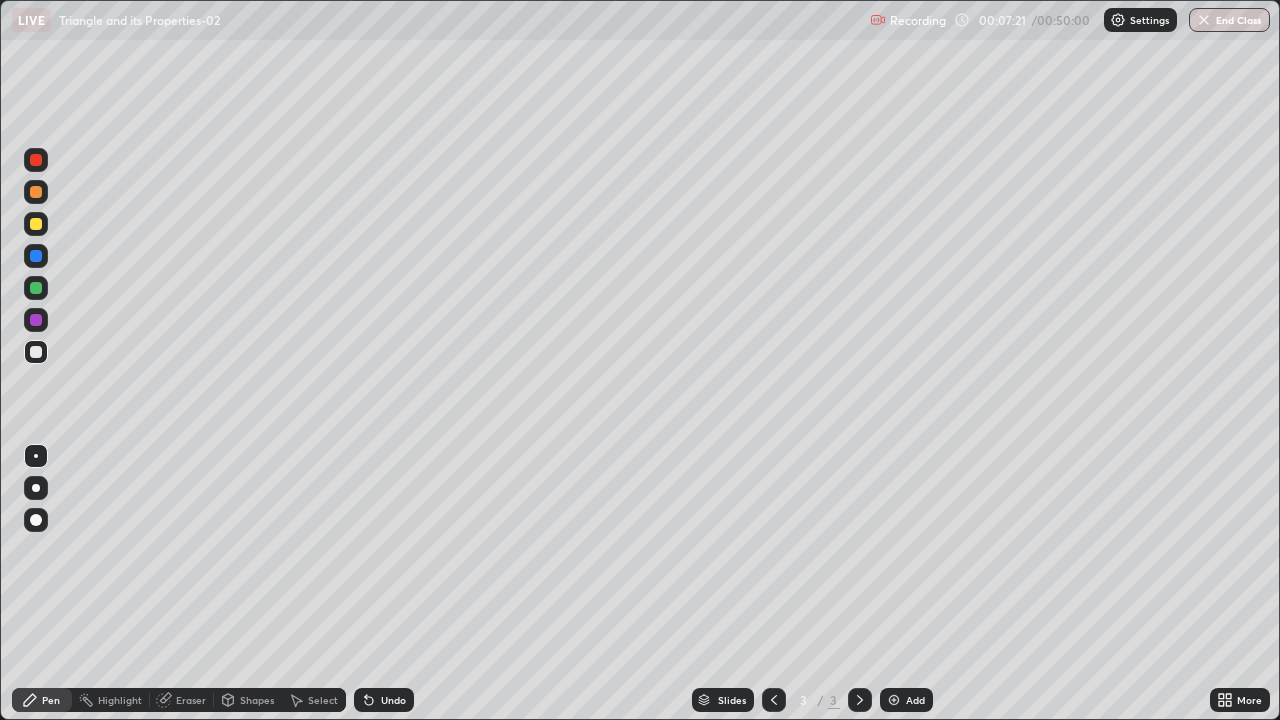 click on "Undo" at bounding box center [393, 700] 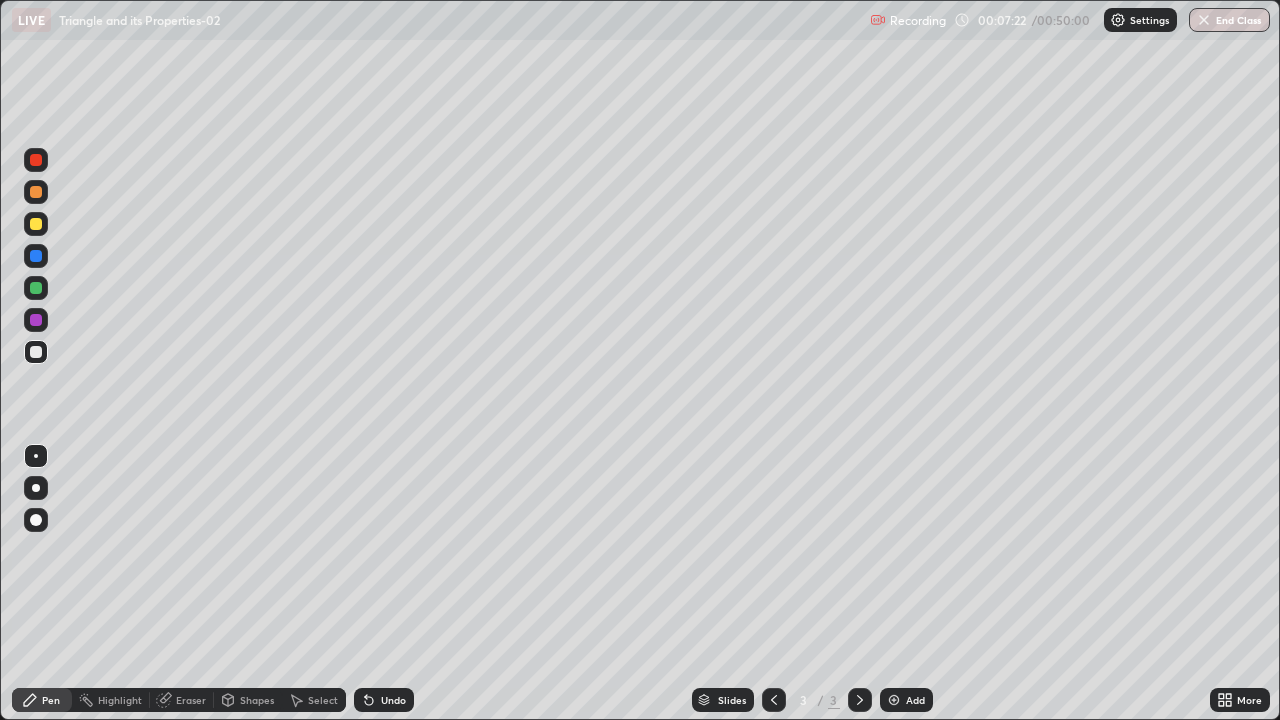 click on "Undo" at bounding box center (384, 700) 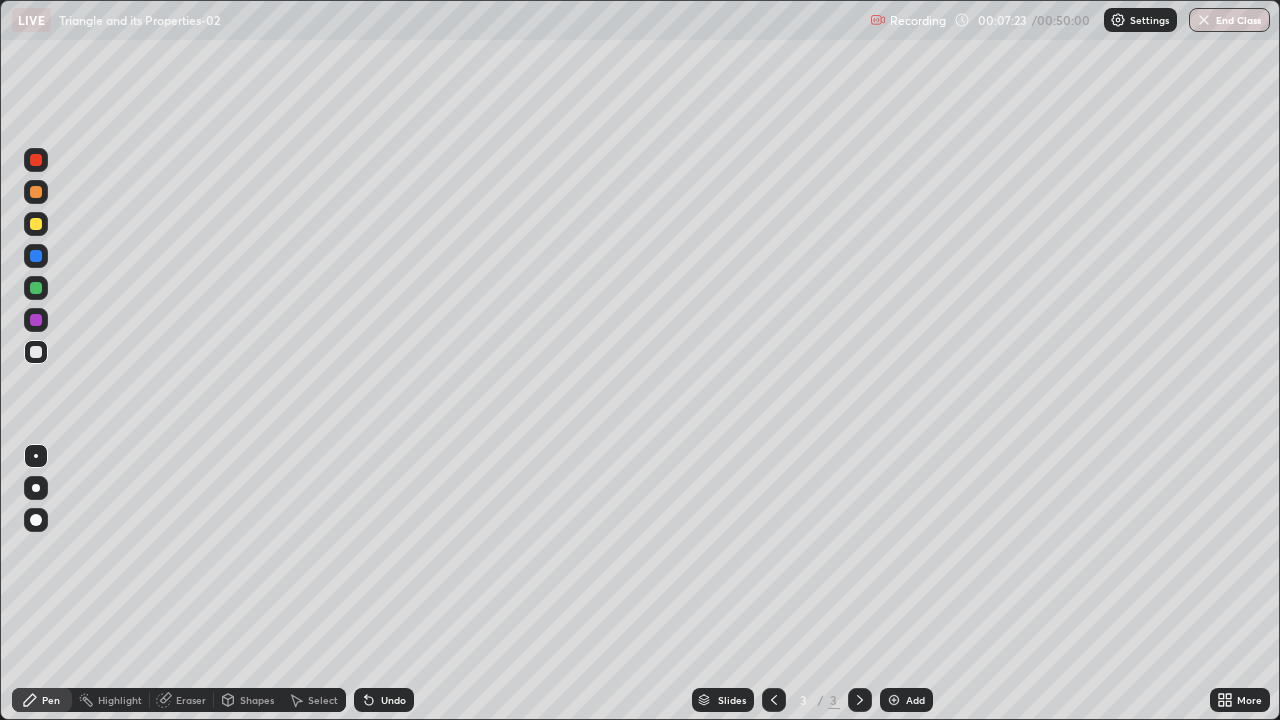 click on "Undo" at bounding box center [384, 700] 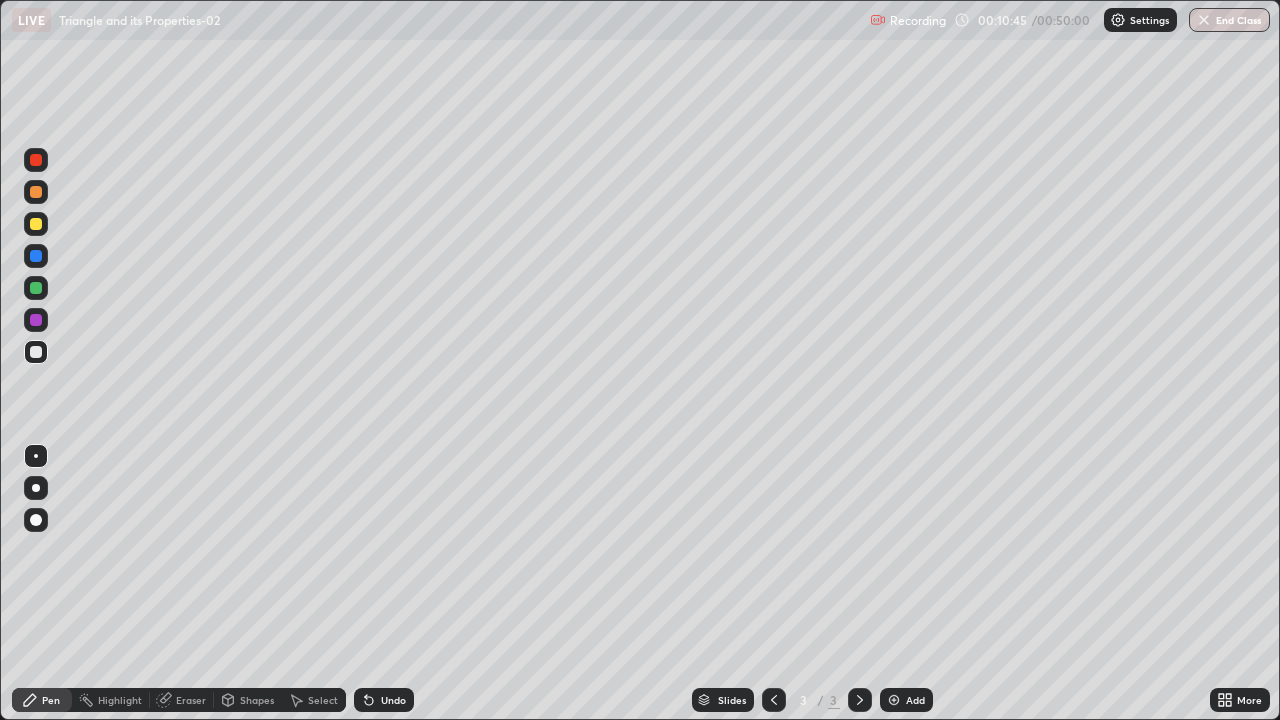 click on "Eraser" at bounding box center (191, 700) 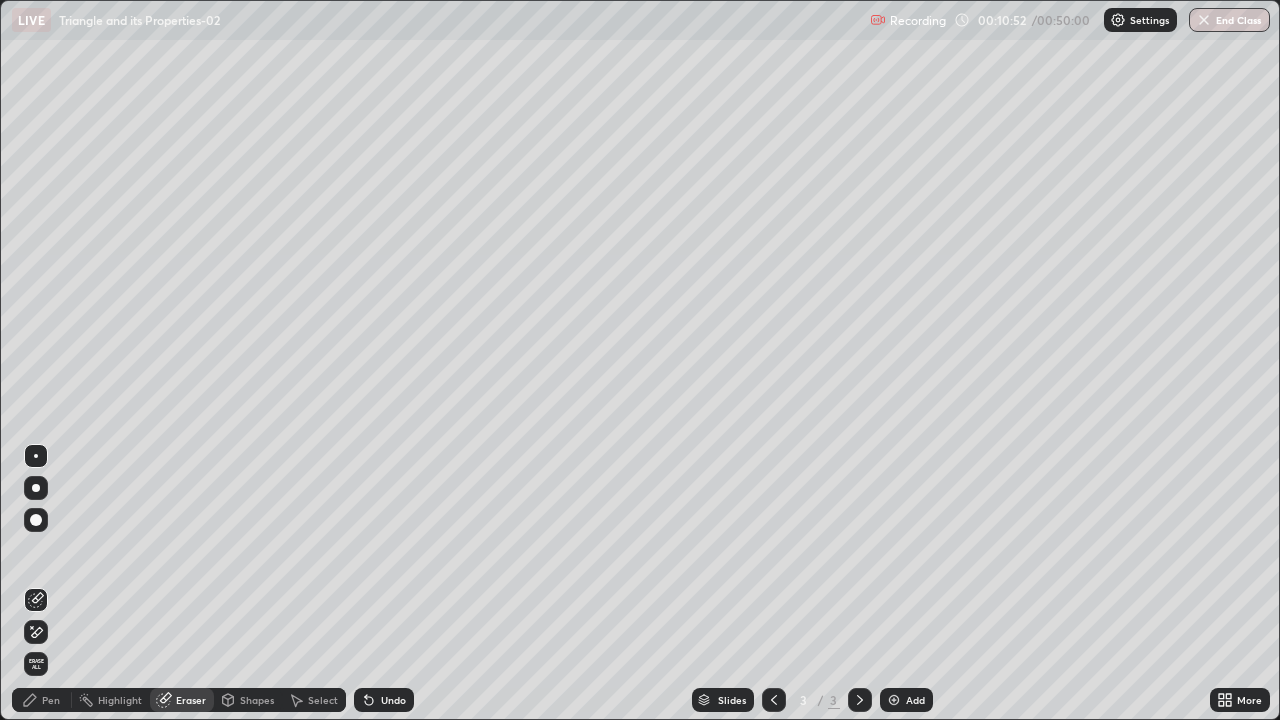 click 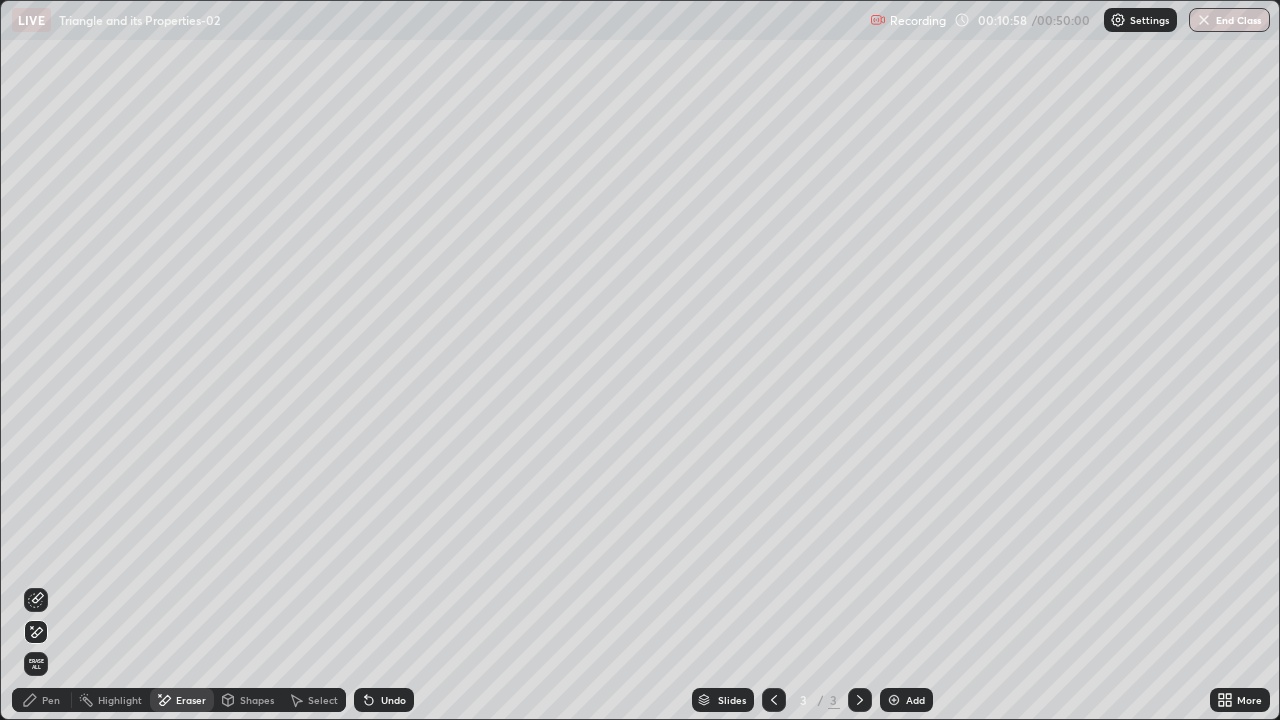 click on "Pen" at bounding box center [42, 700] 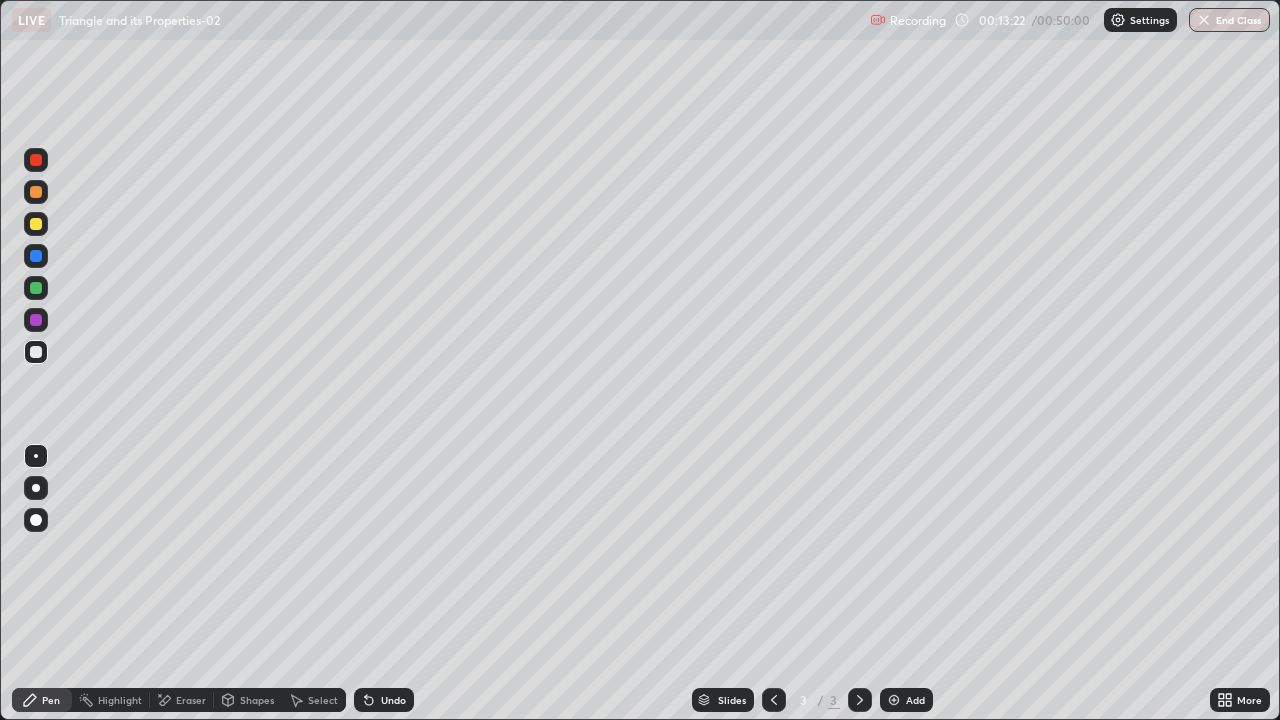 click at bounding box center [36, 488] 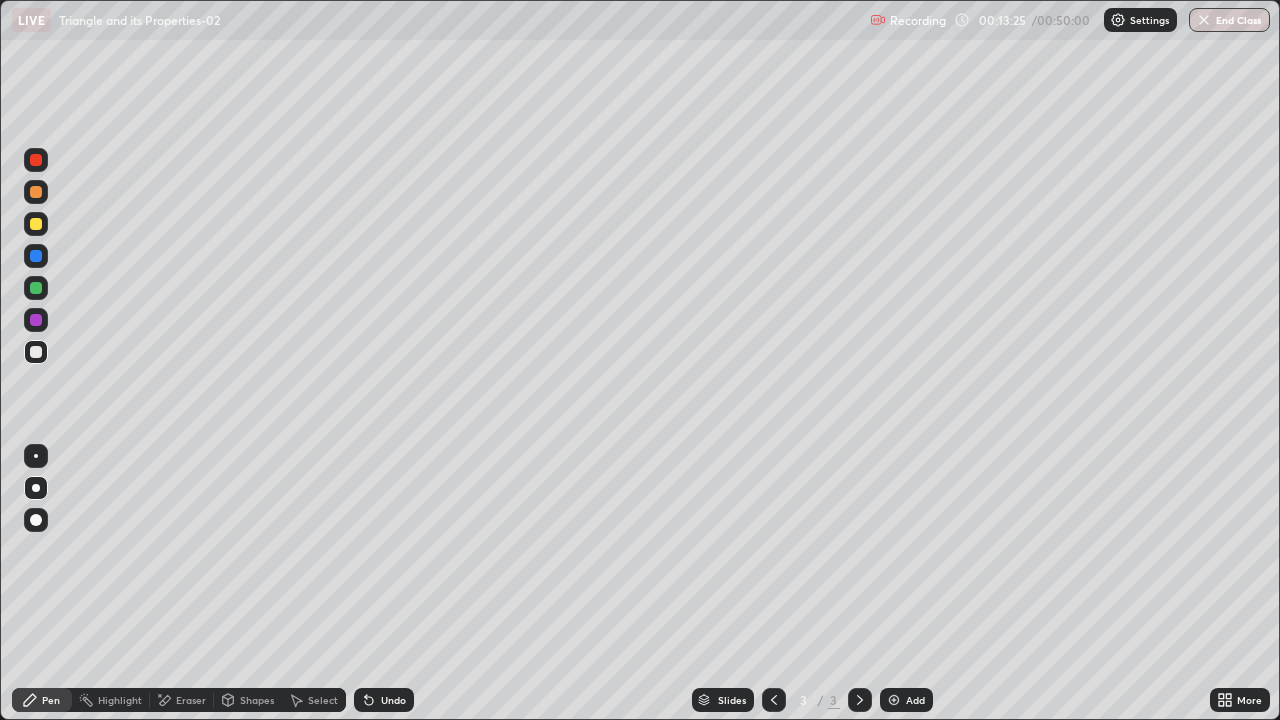 click at bounding box center [36, 456] 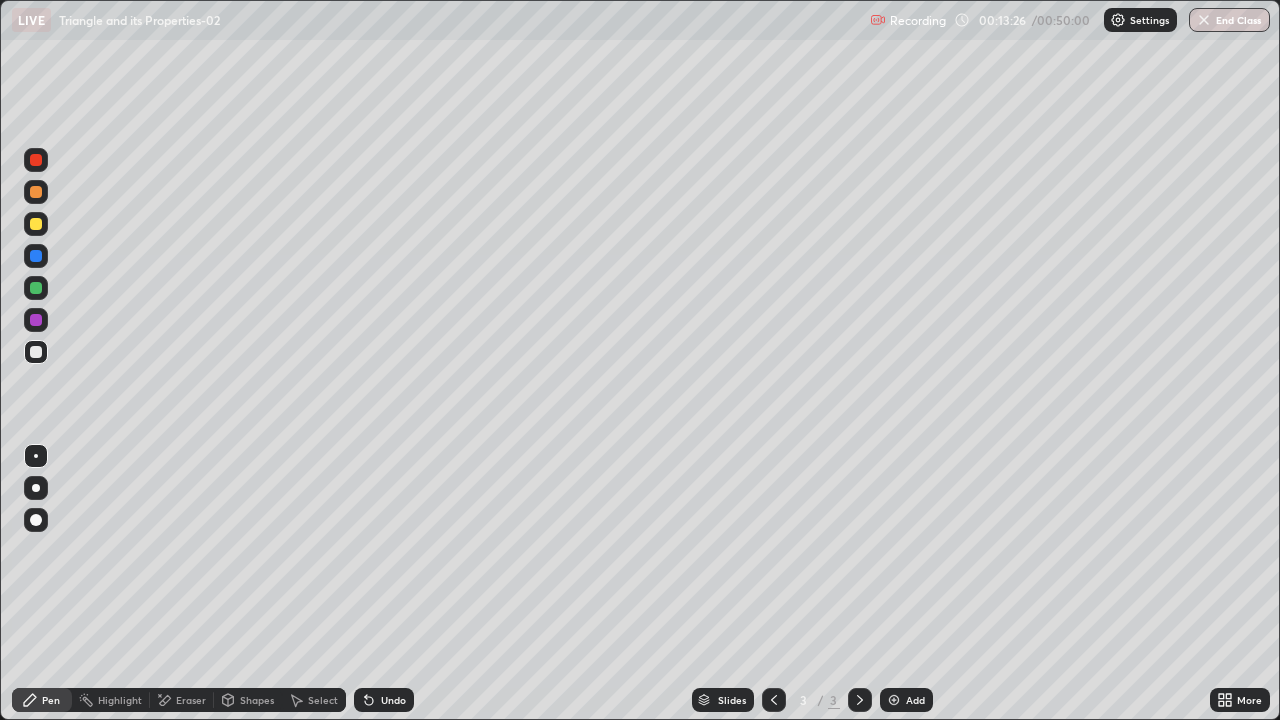 click on "Eraser" at bounding box center [191, 700] 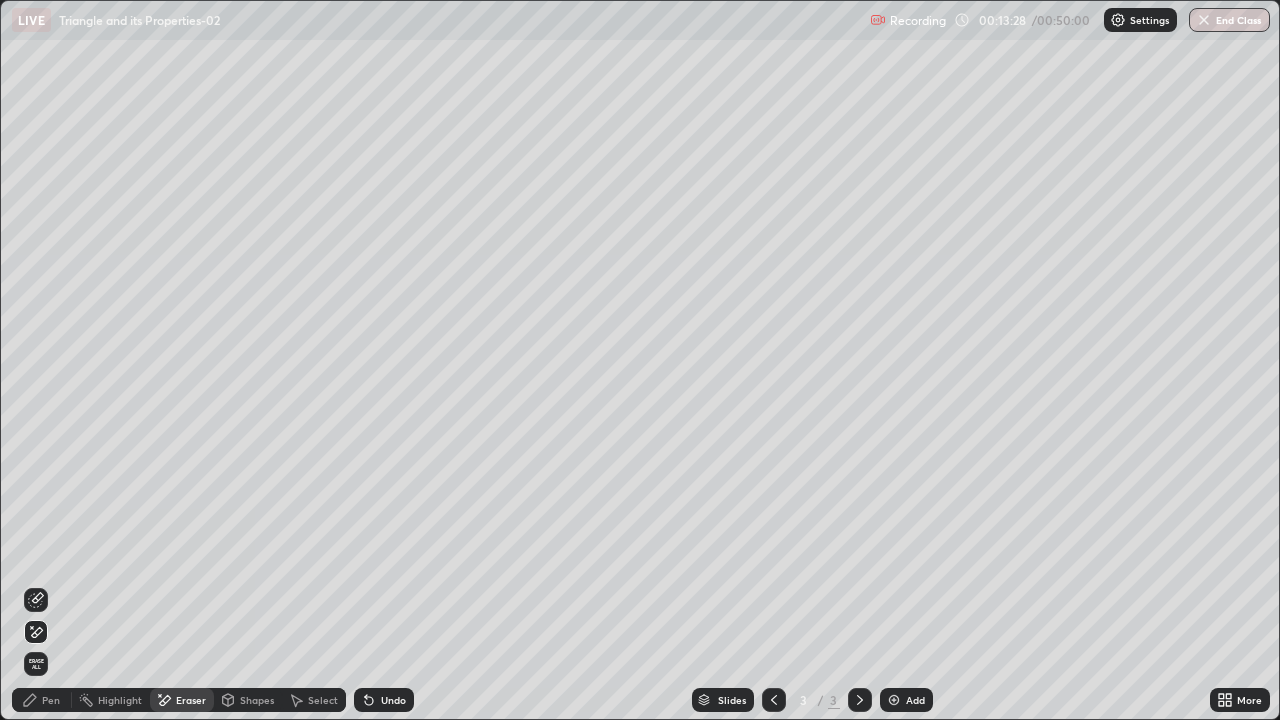 click 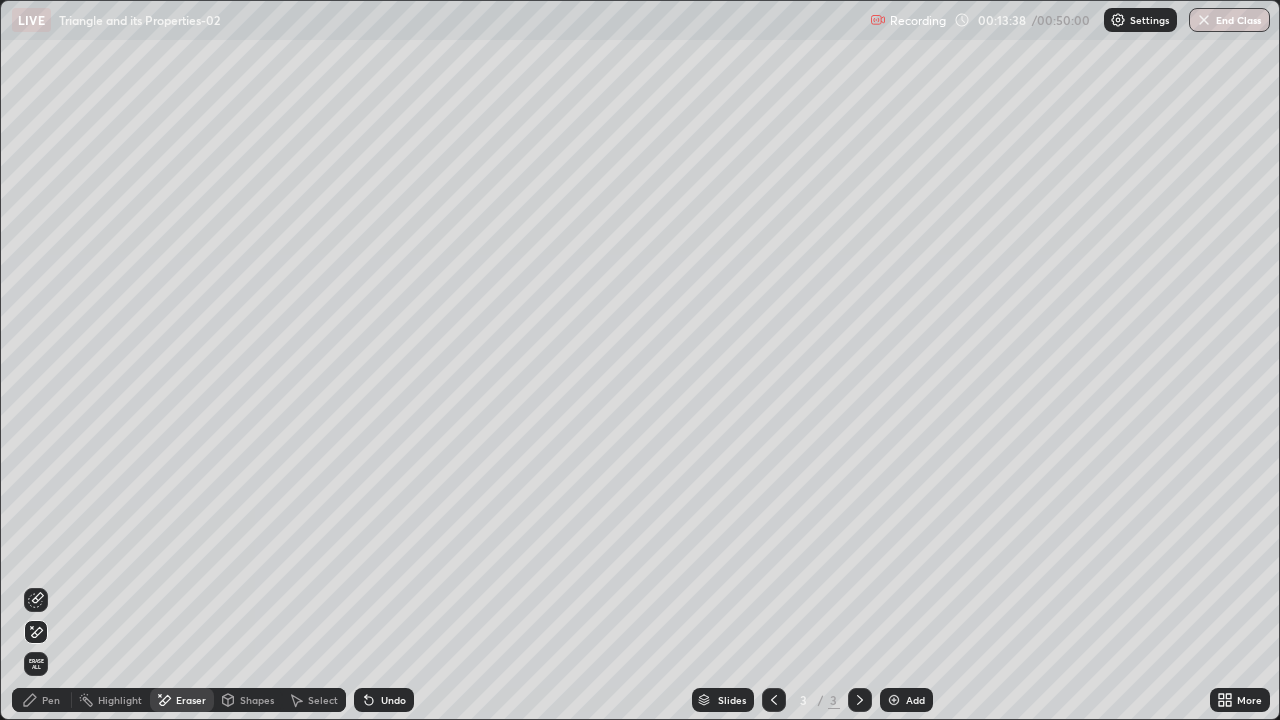 click on "Pen" at bounding box center (51, 700) 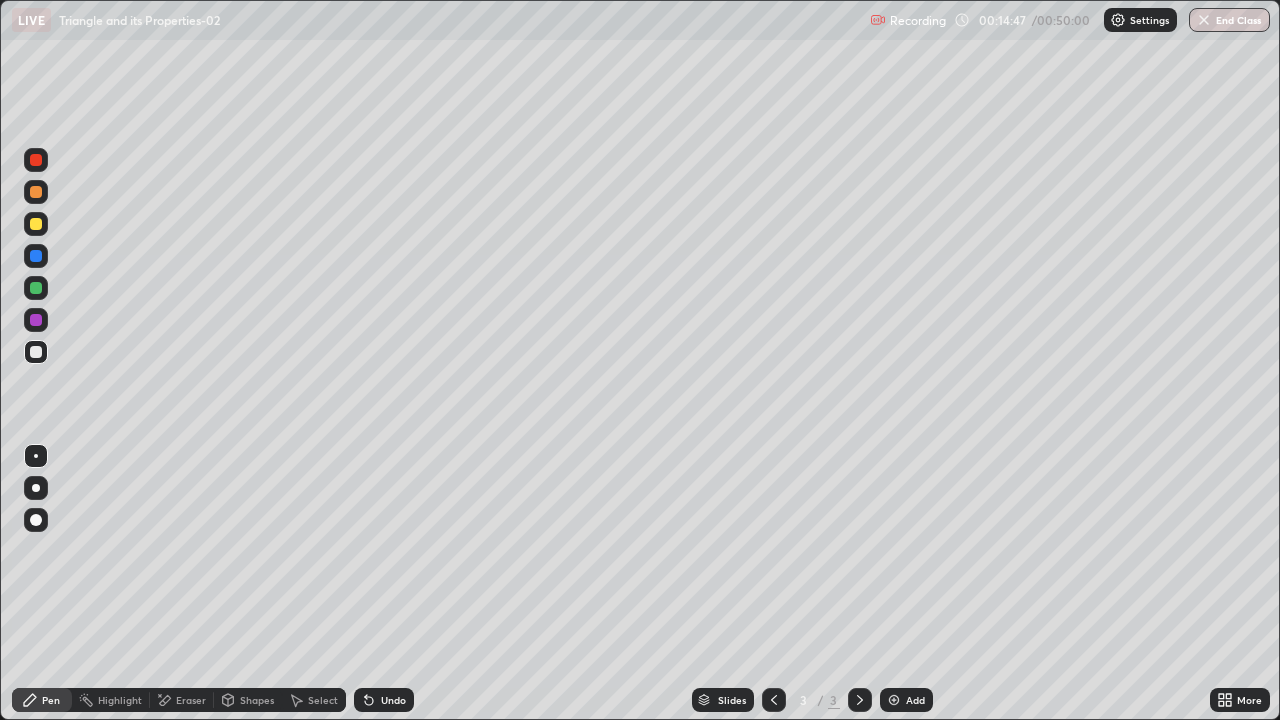 click on "Undo" at bounding box center [384, 700] 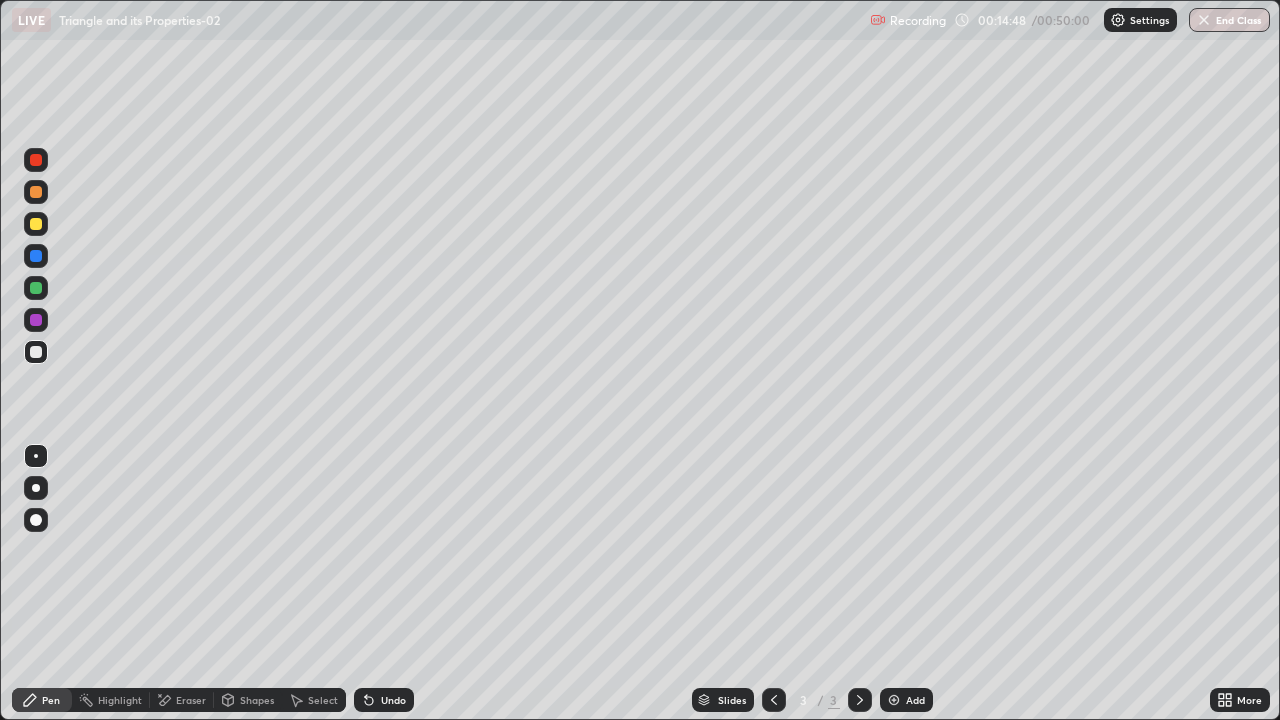 click on "Undo" at bounding box center [384, 700] 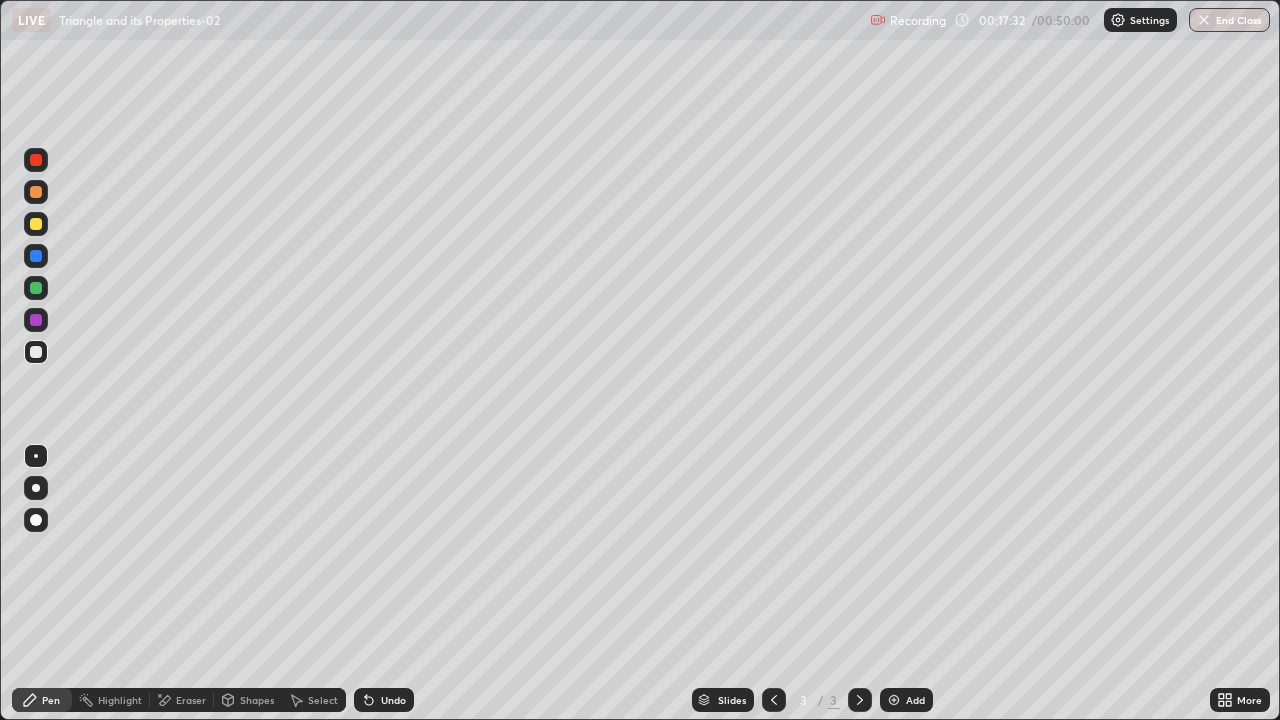 click on "Eraser" at bounding box center (191, 700) 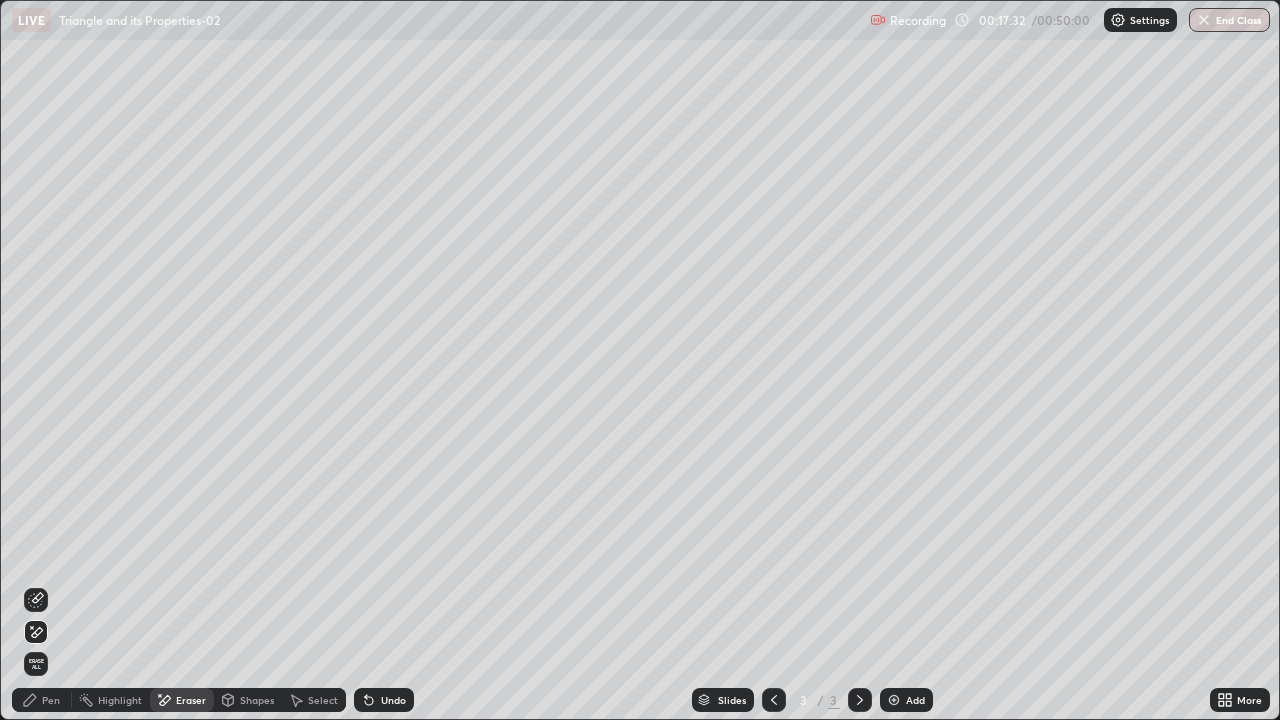 click on "Erase all" at bounding box center [36, 664] 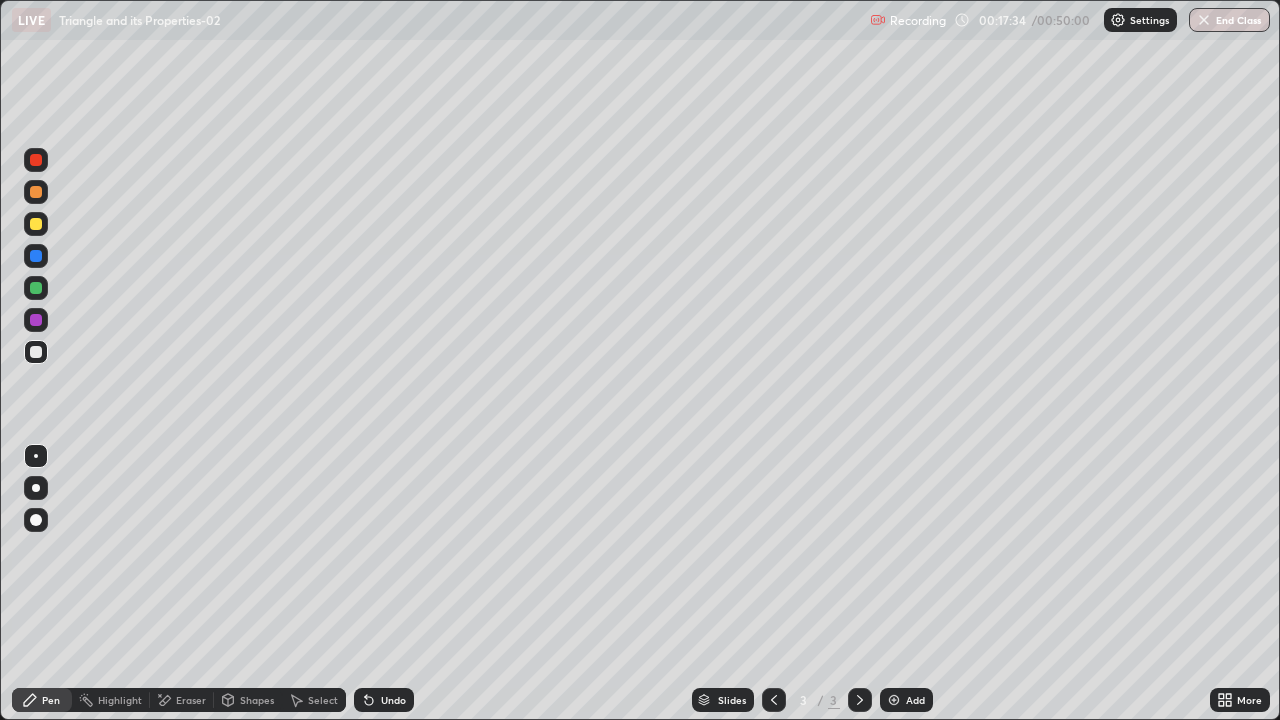 click on "Pen" at bounding box center (42, 700) 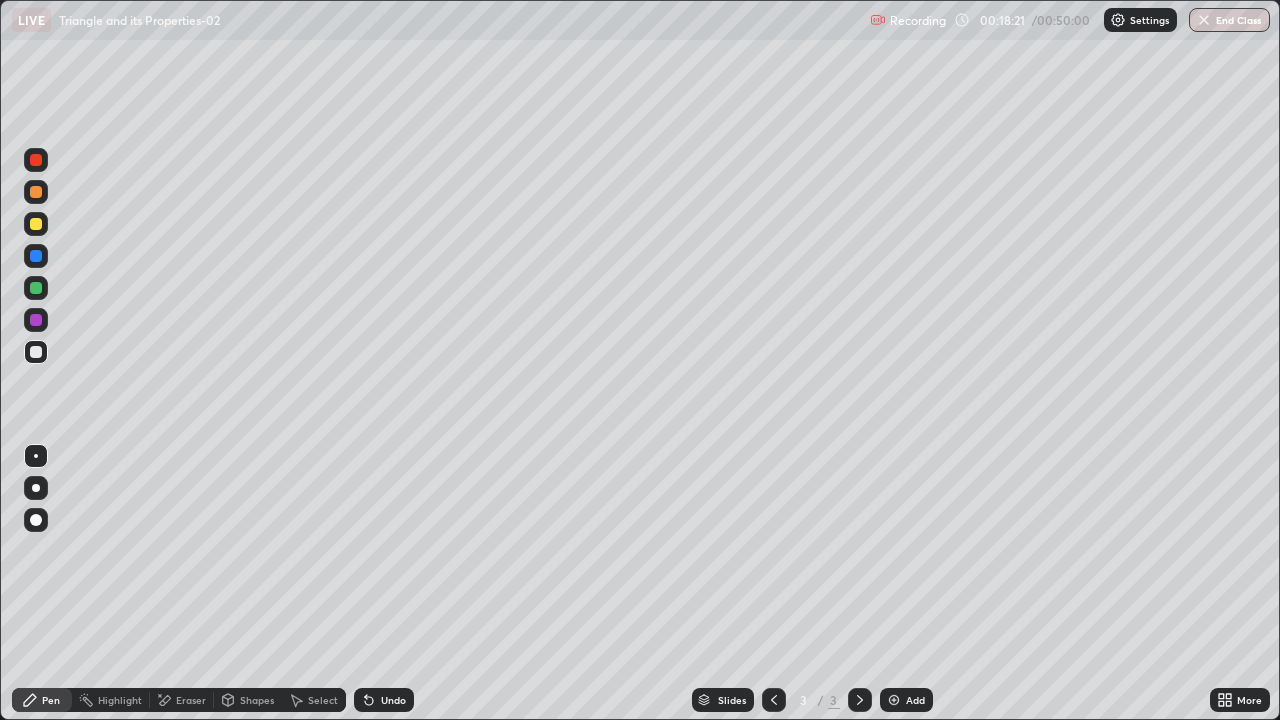 click 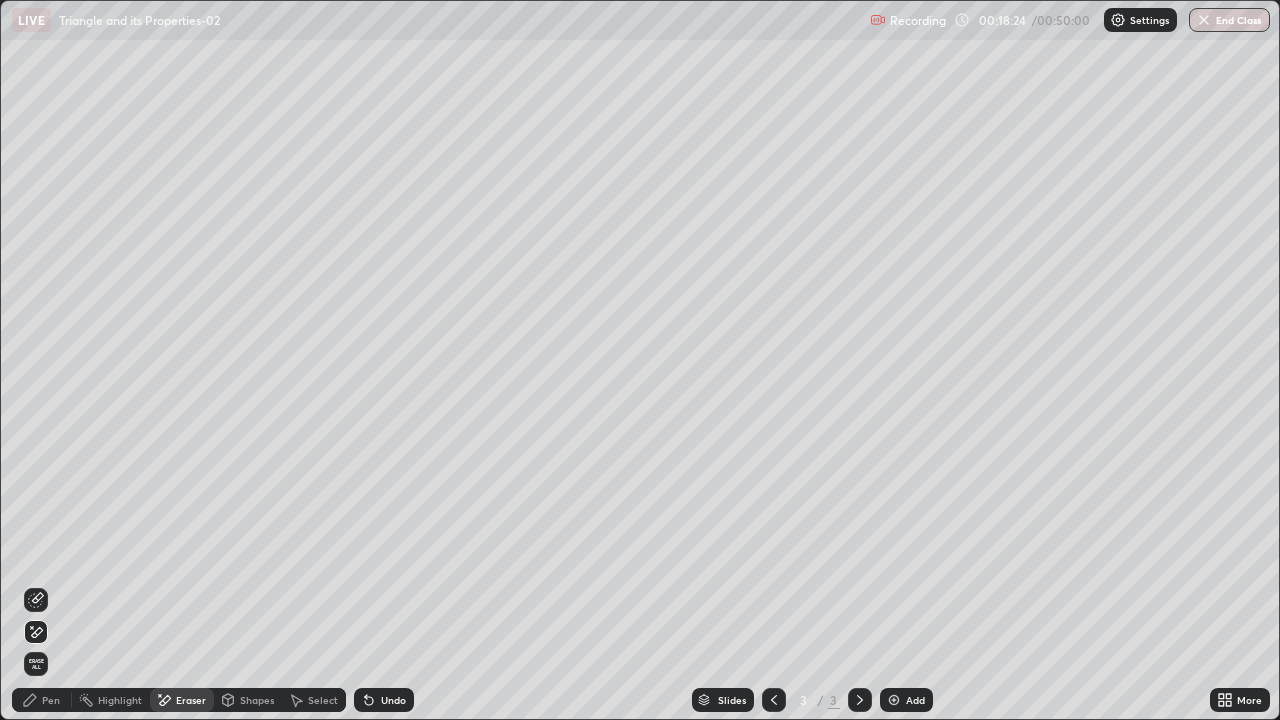 click on "Pen" at bounding box center [42, 700] 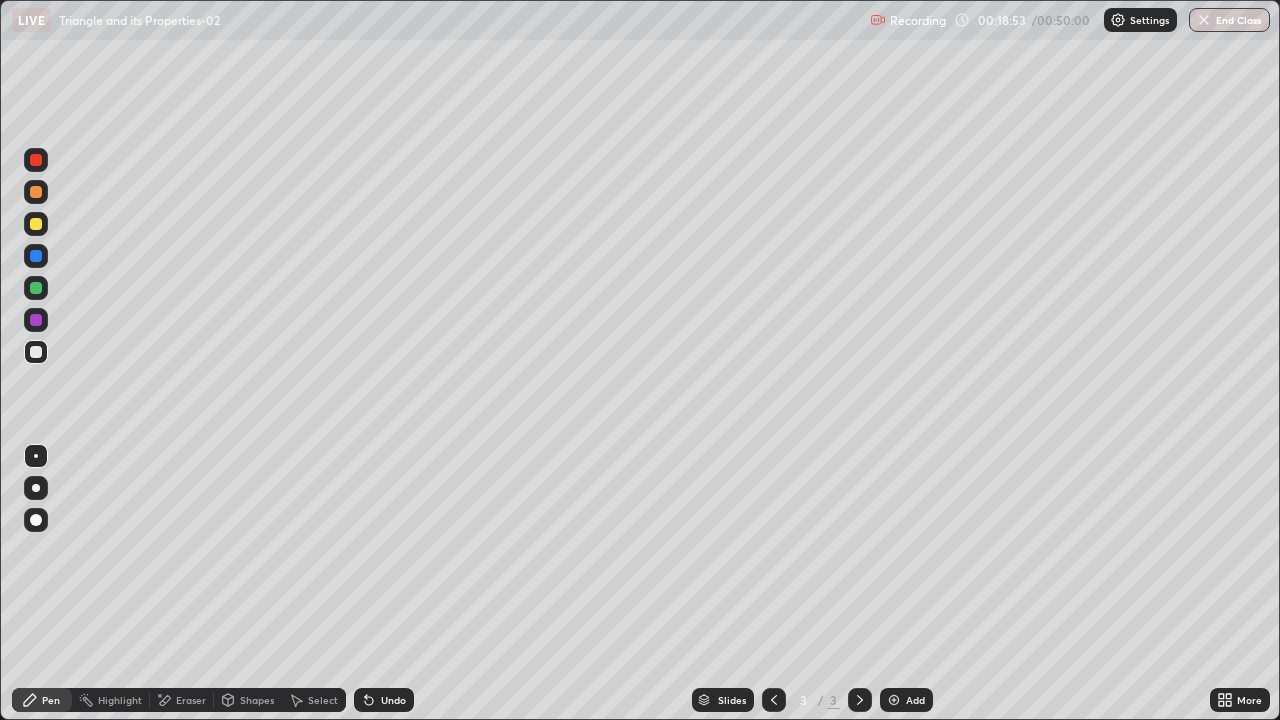 click on "Undo" at bounding box center (393, 700) 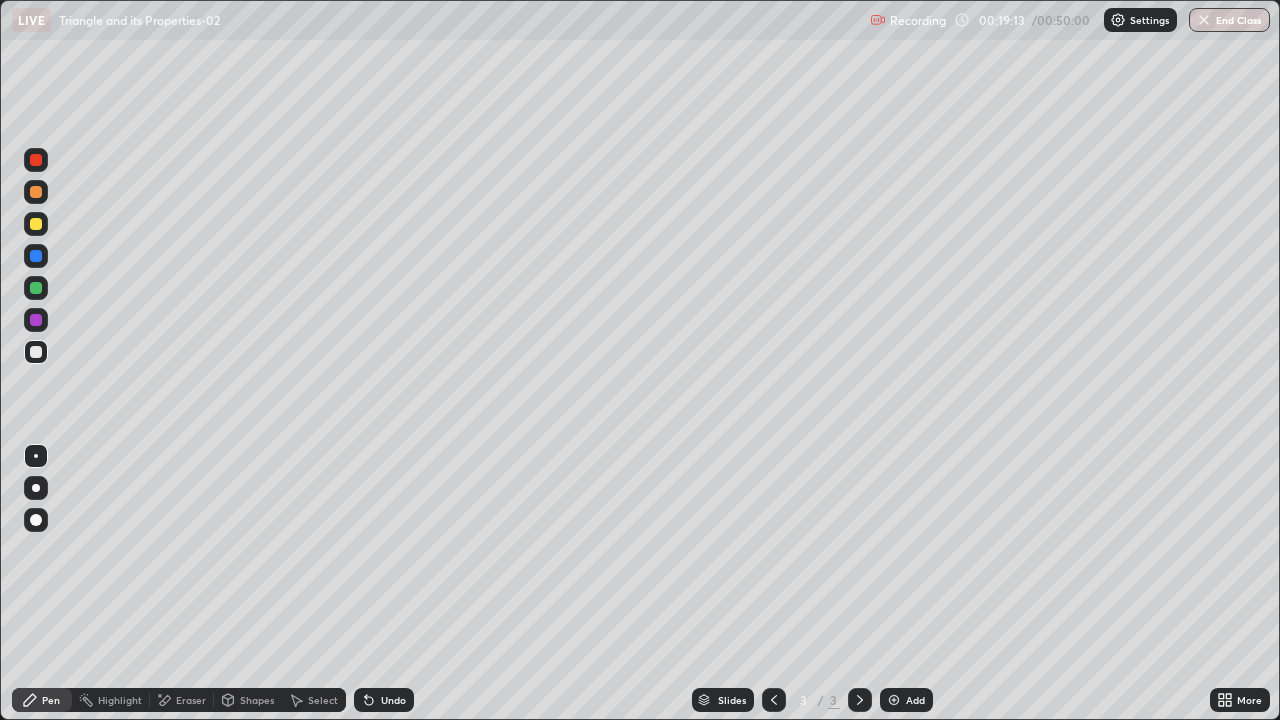 click on "Undo" at bounding box center [393, 700] 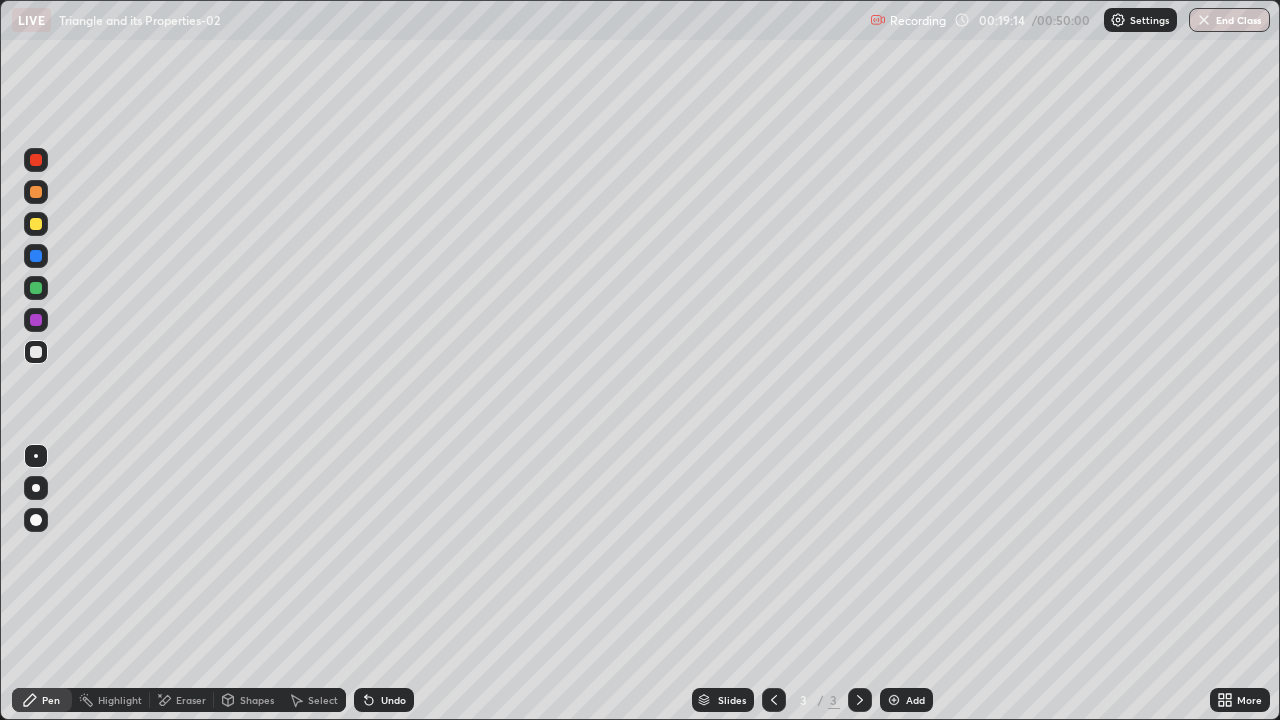 click on "Undo" at bounding box center (384, 700) 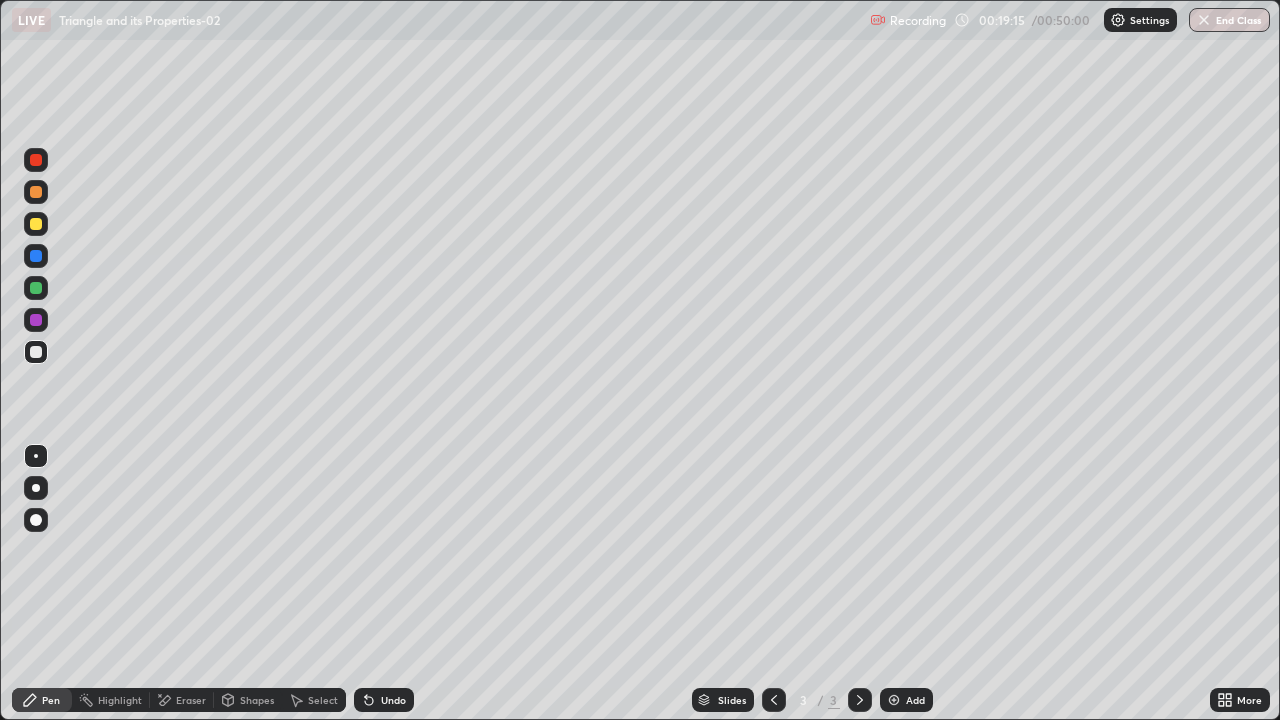 click on "Undo" at bounding box center (393, 700) 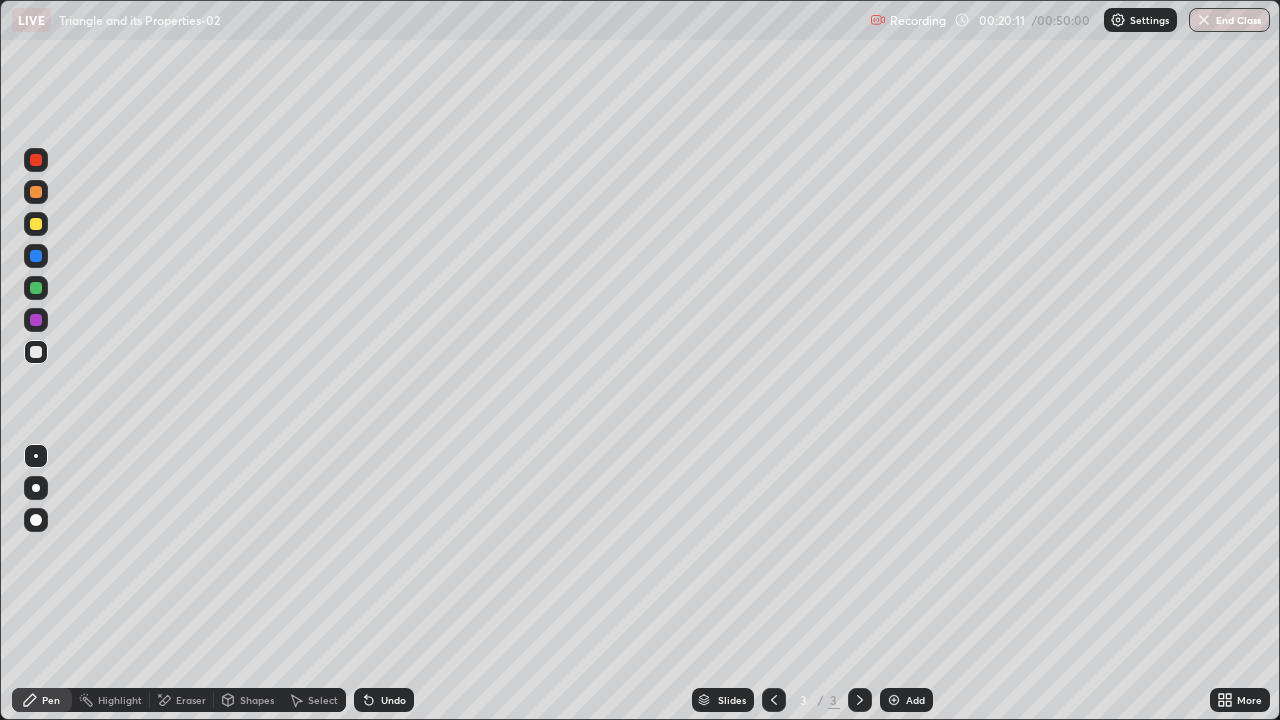 click on "Undo" at bounding box center [393, 700] 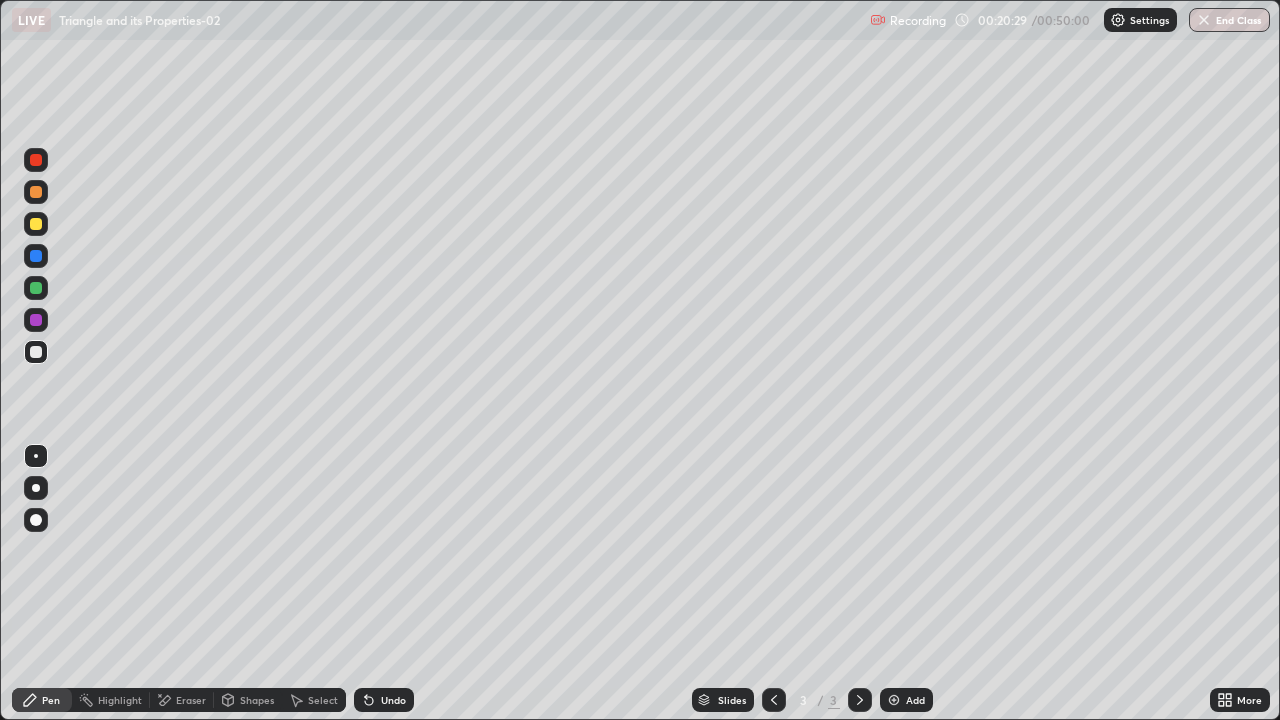 click at bounding box center [36, 224] 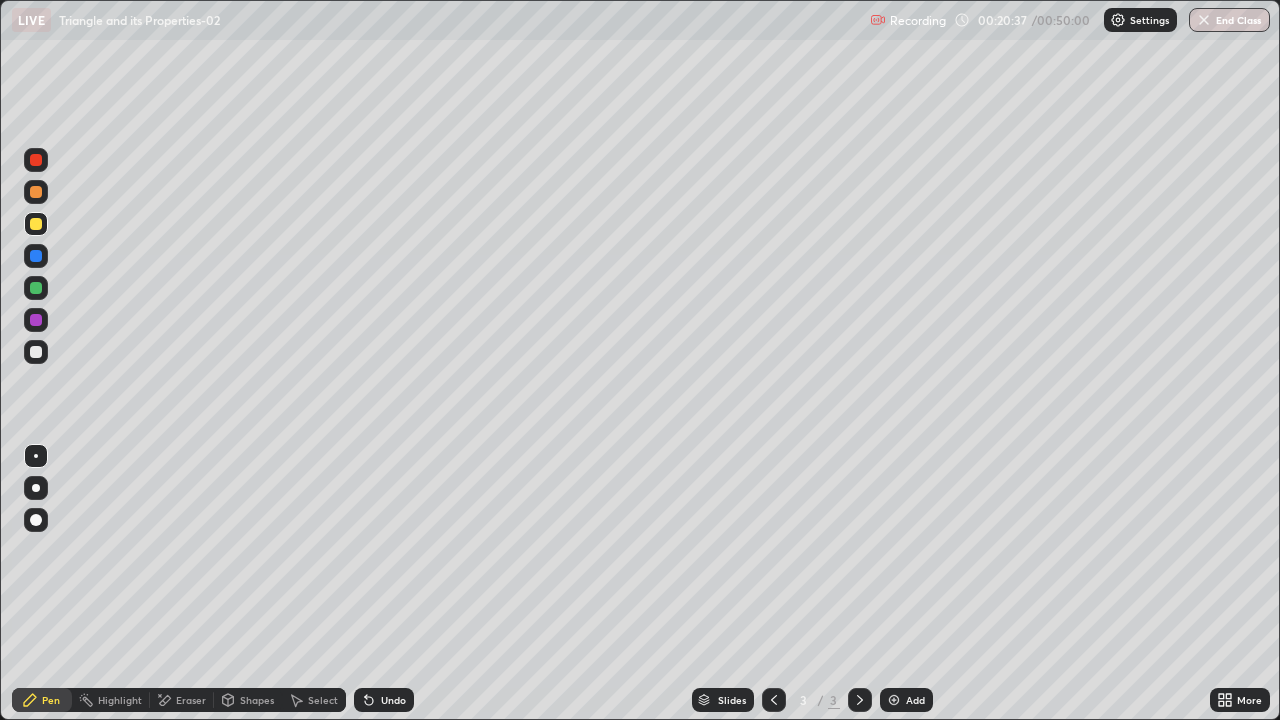 click at bounding box center (36, 320) 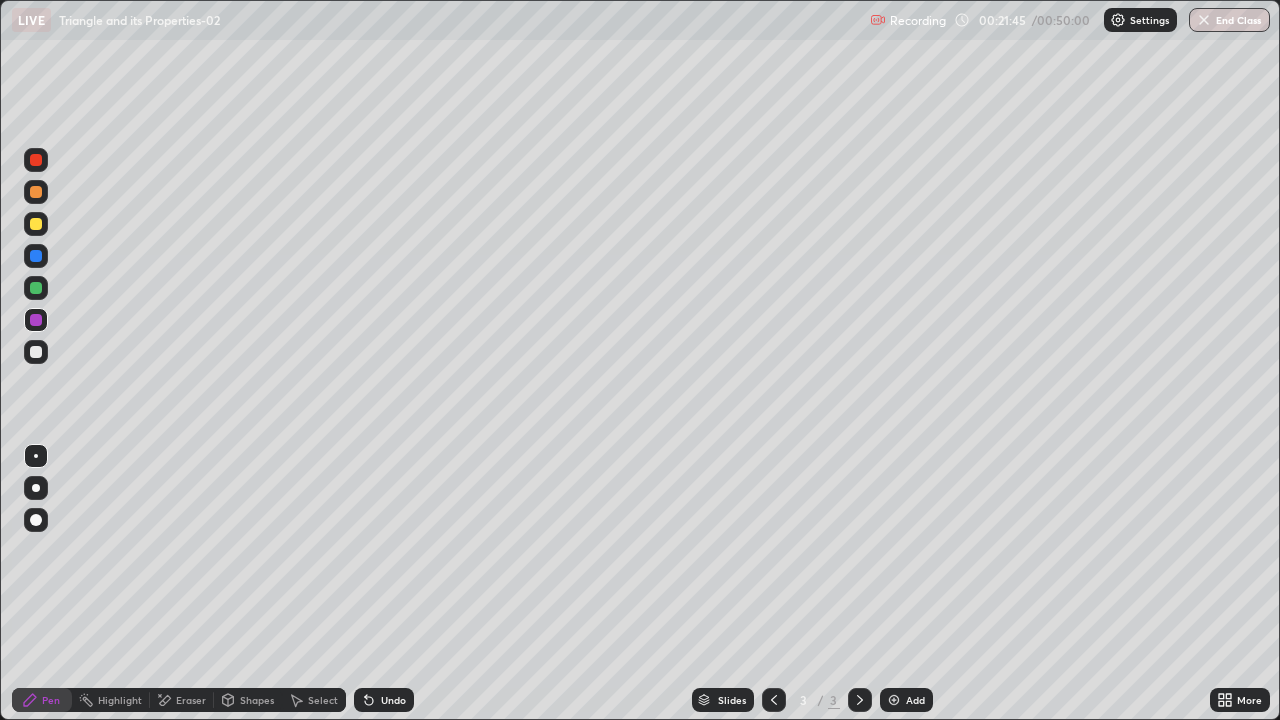 click at bounding box center [36, 352] 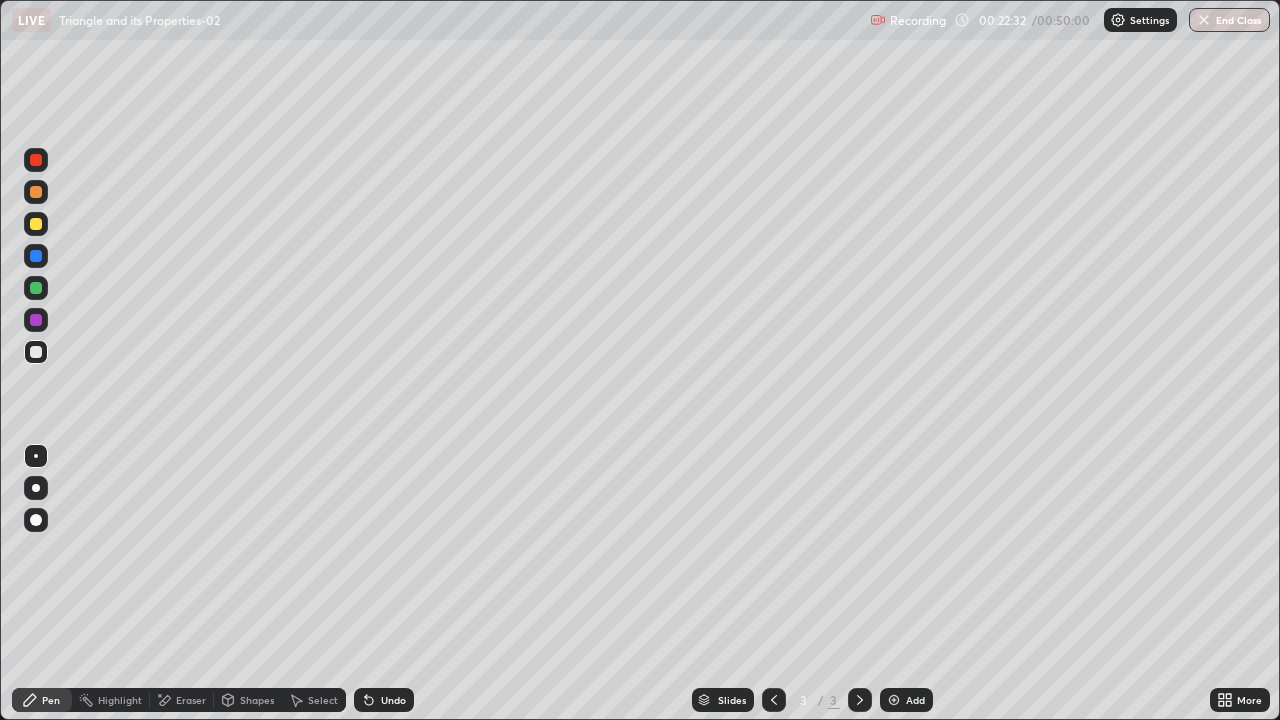 click on "Undo" at bounding box center [393, 700] 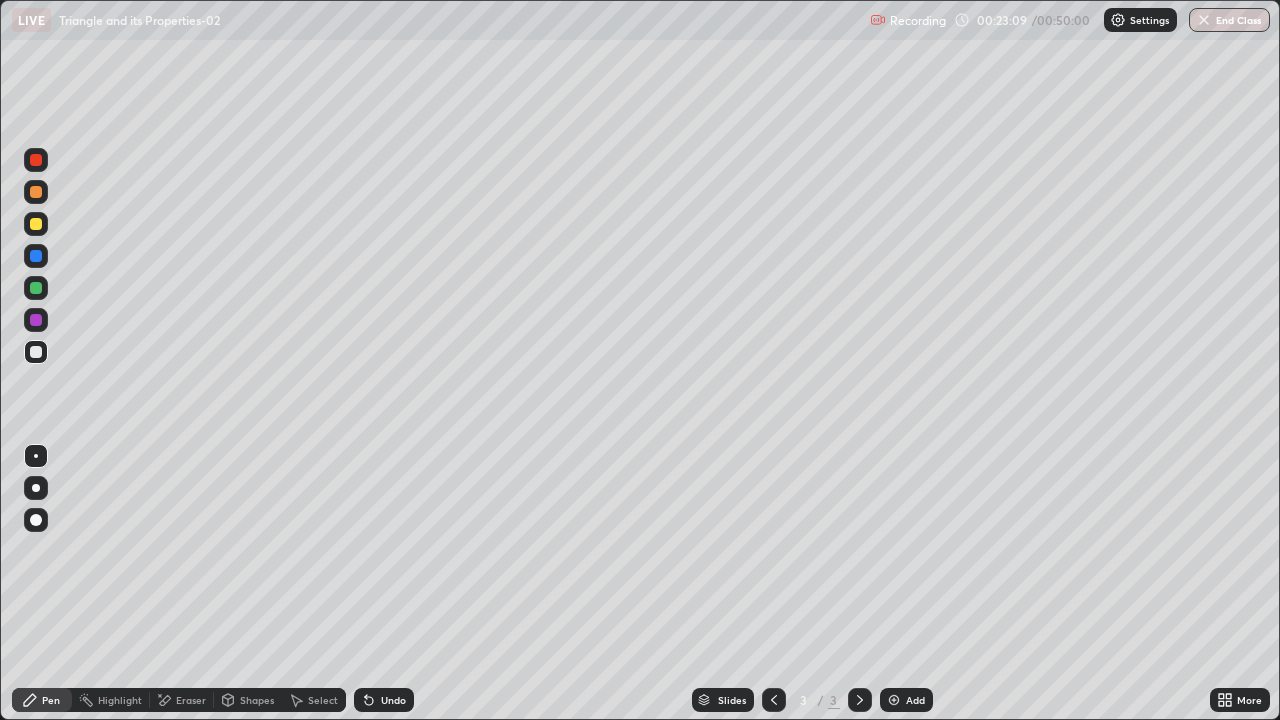 click on "Undo" at bounding box center [393, 700] 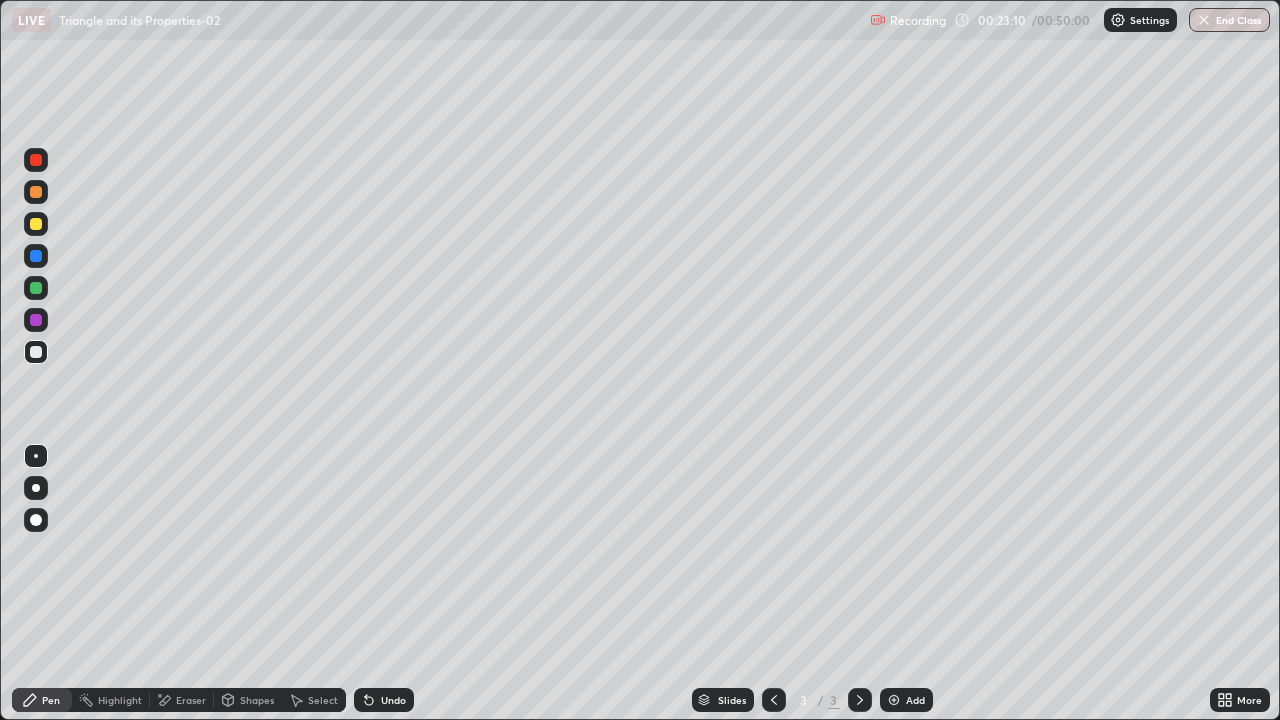 click on "Undo" at bounding box center (393, 700) 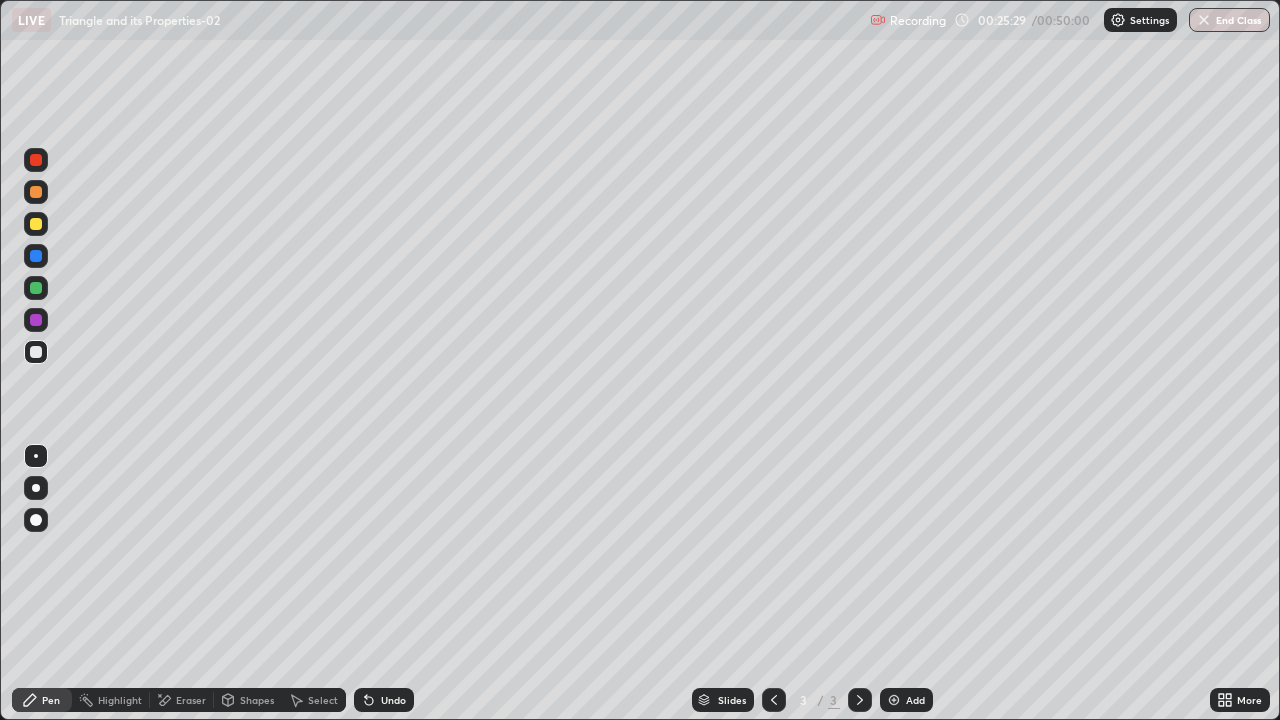 click on "Undo" at bounding box center (384, 700) 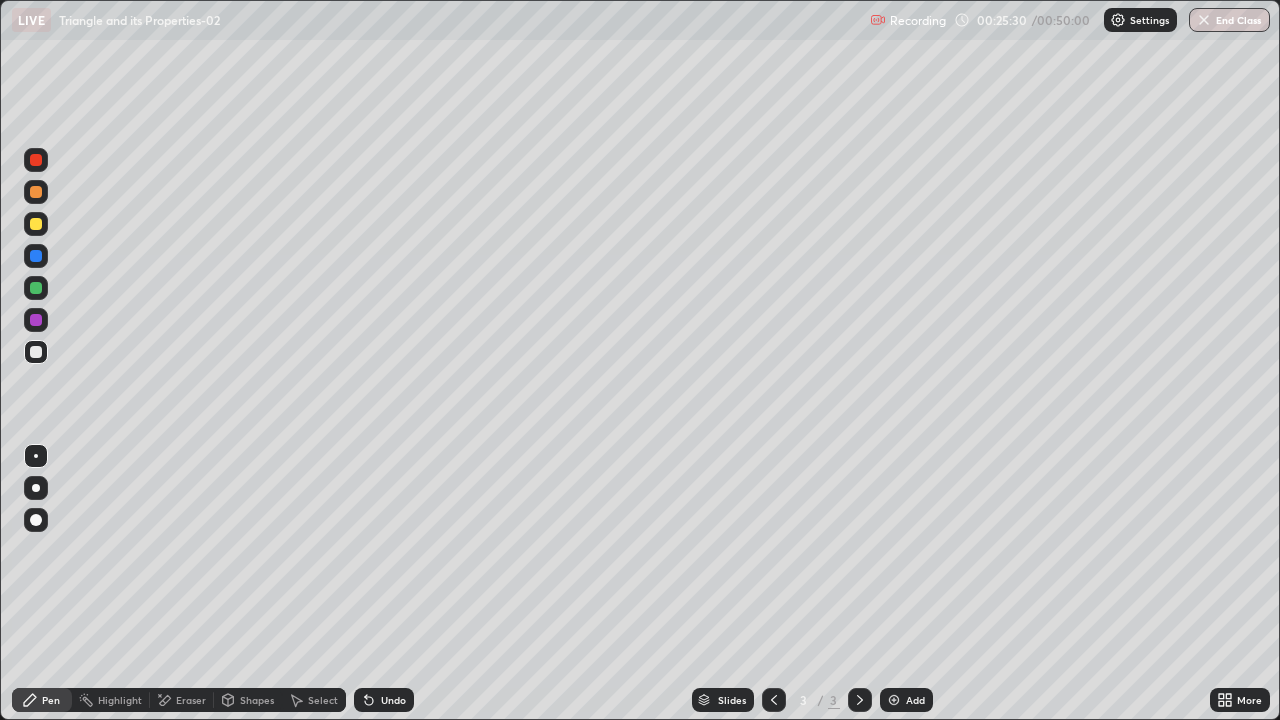 click on "Undo" at bounding box center (384, 700) 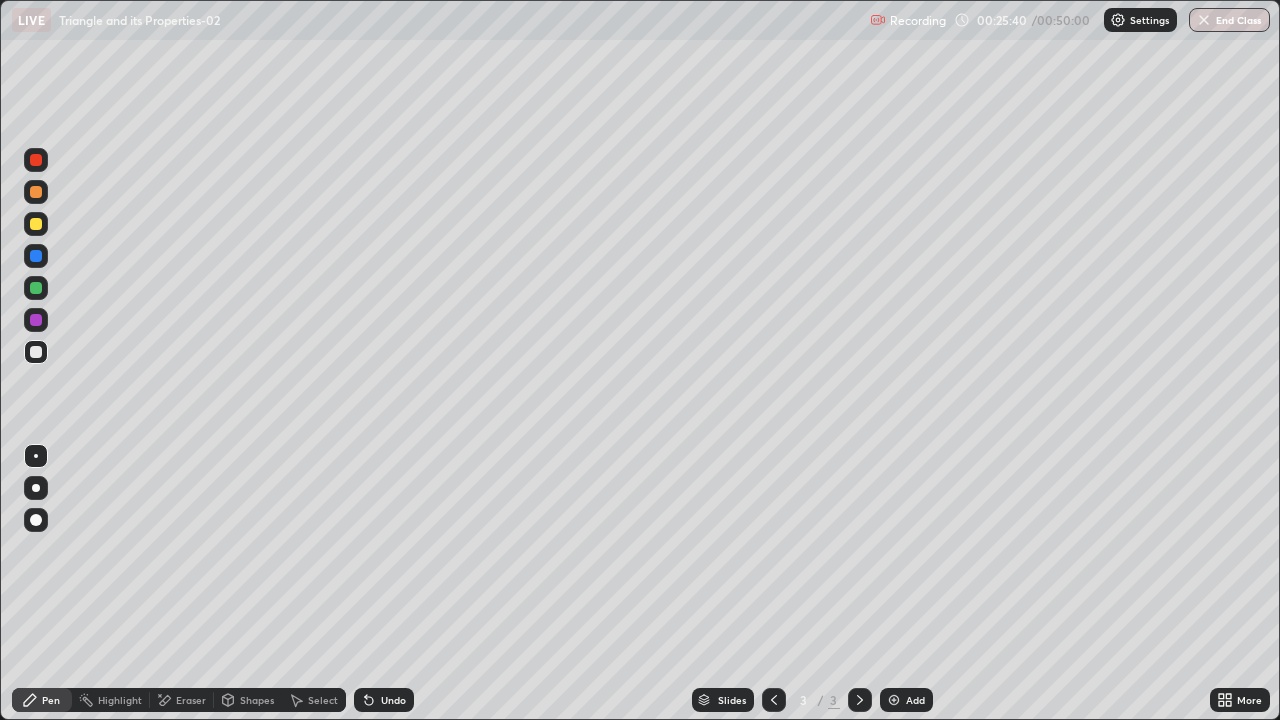 click on "Undo" at bounding box center [393, 700] 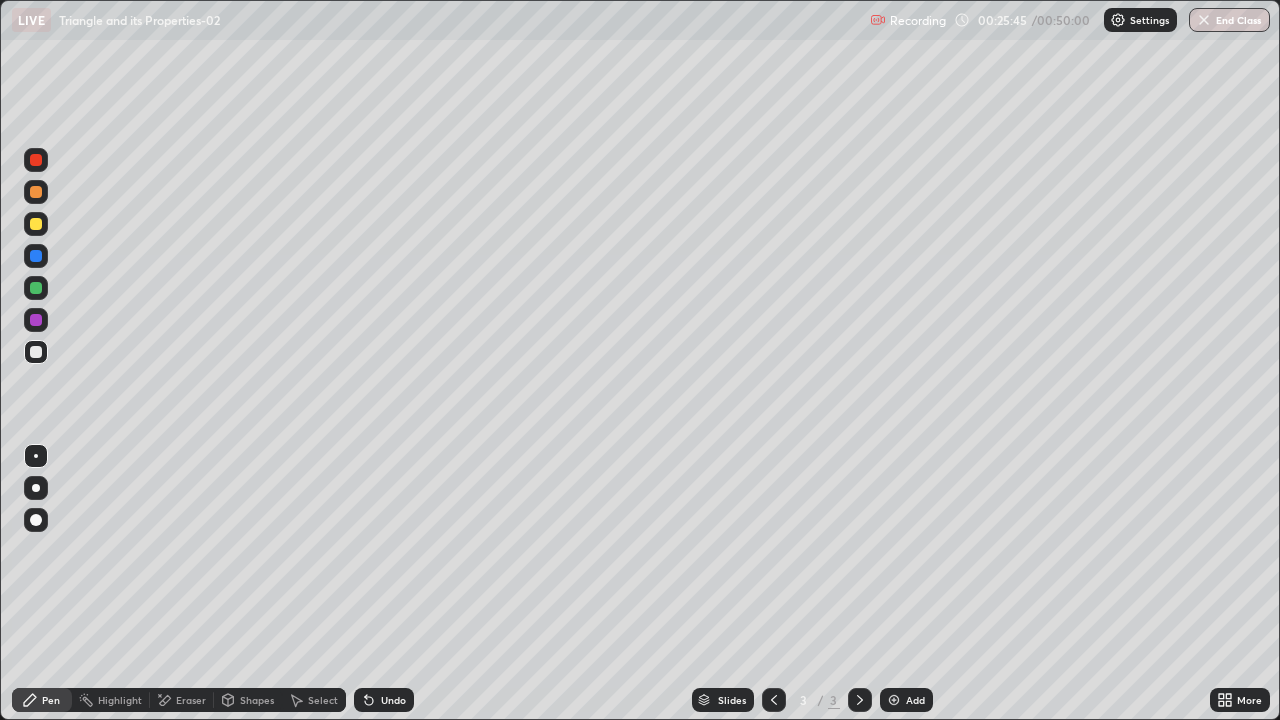click on "Undo" at bounding box center [393, 700] 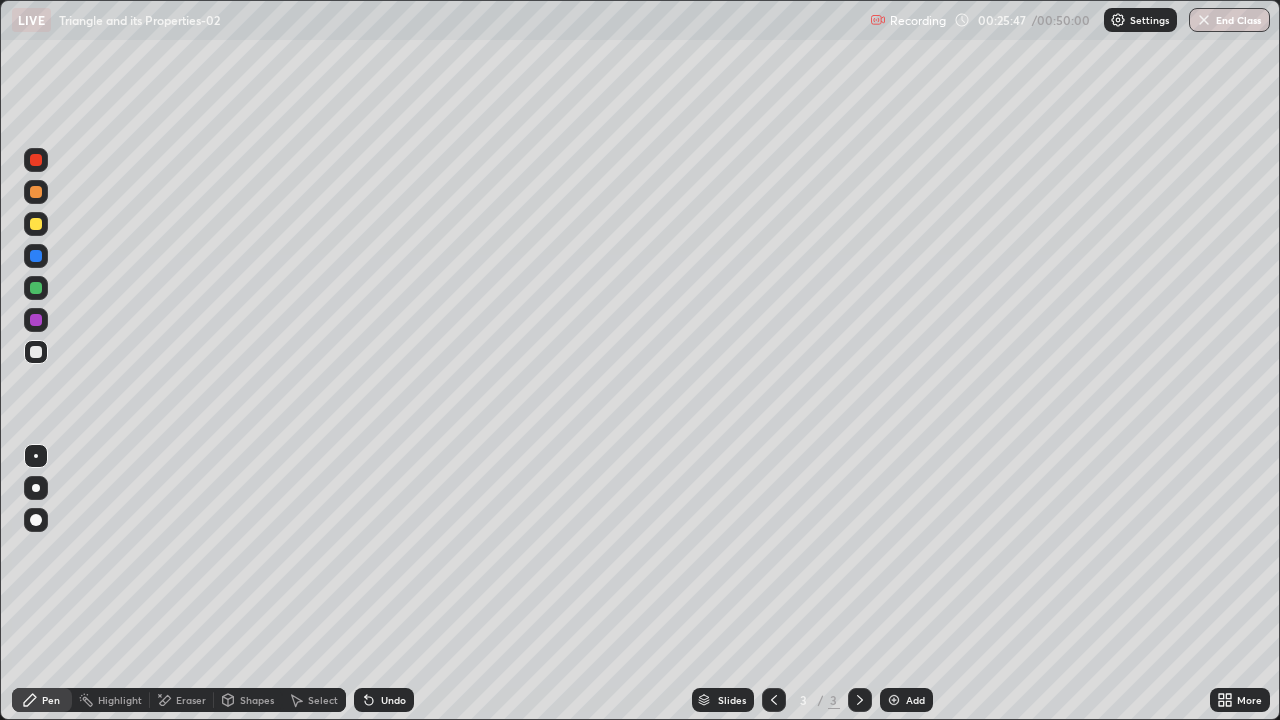 click on "Undo" at bounding box center (393, 700) 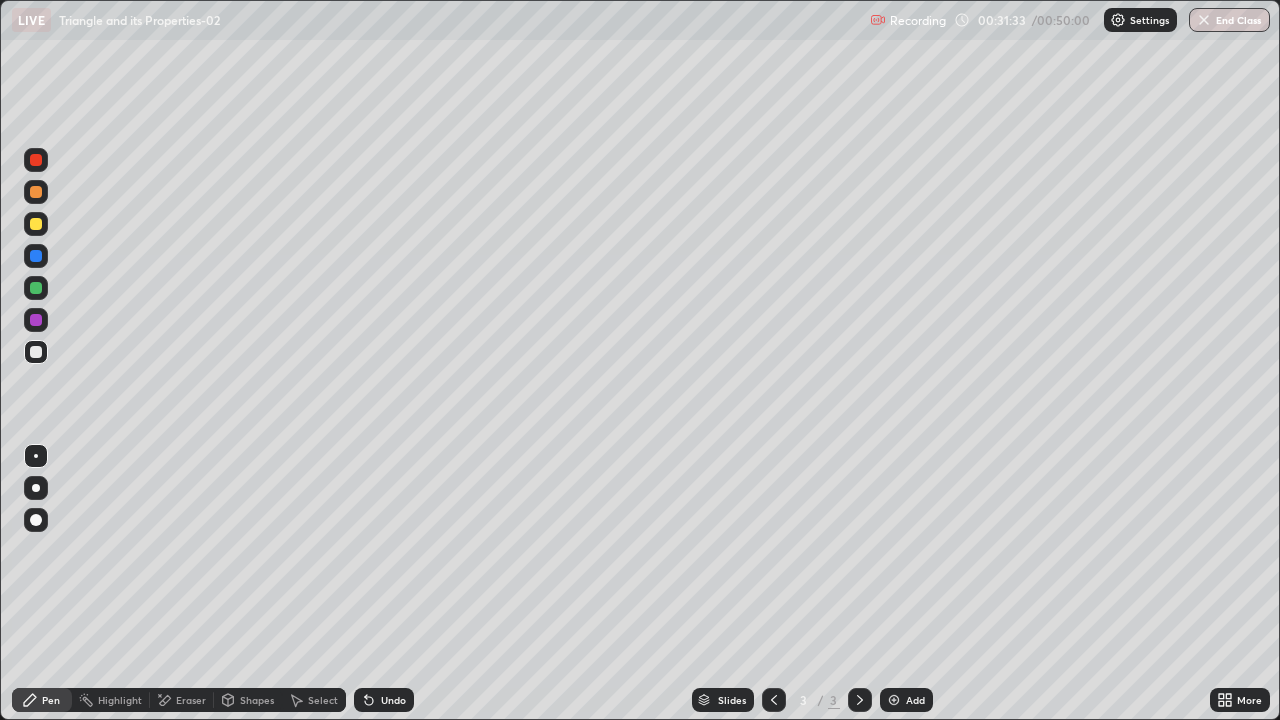 click on "Eraser" at bounding box center (182, 700) 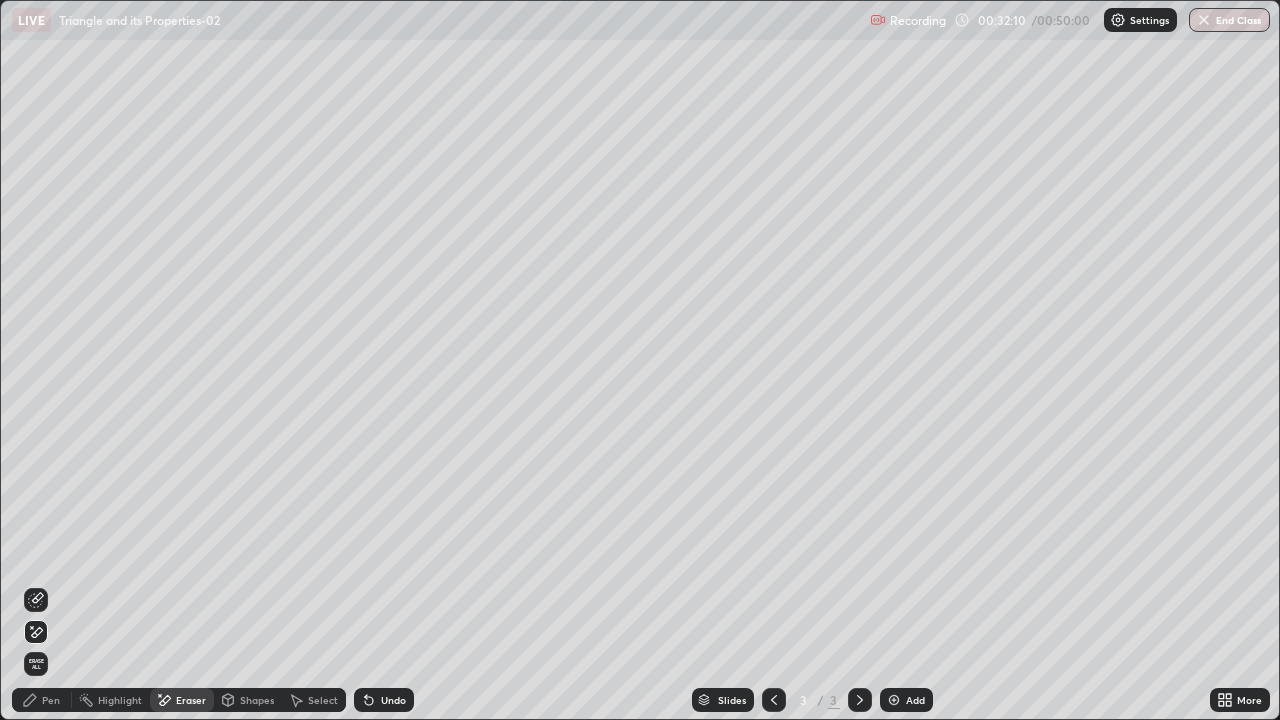 click on "Pen" at bounding box center [51, 700] 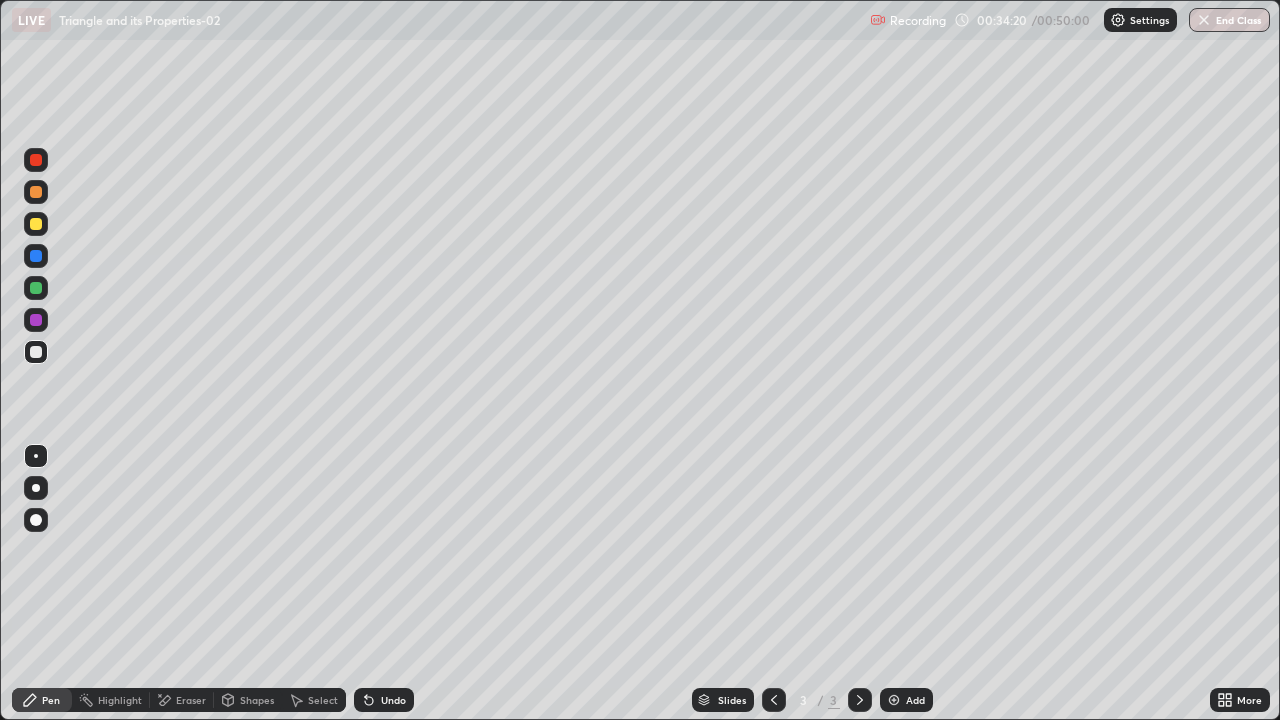 click on "Eraser" at bounding box center [191, 700] 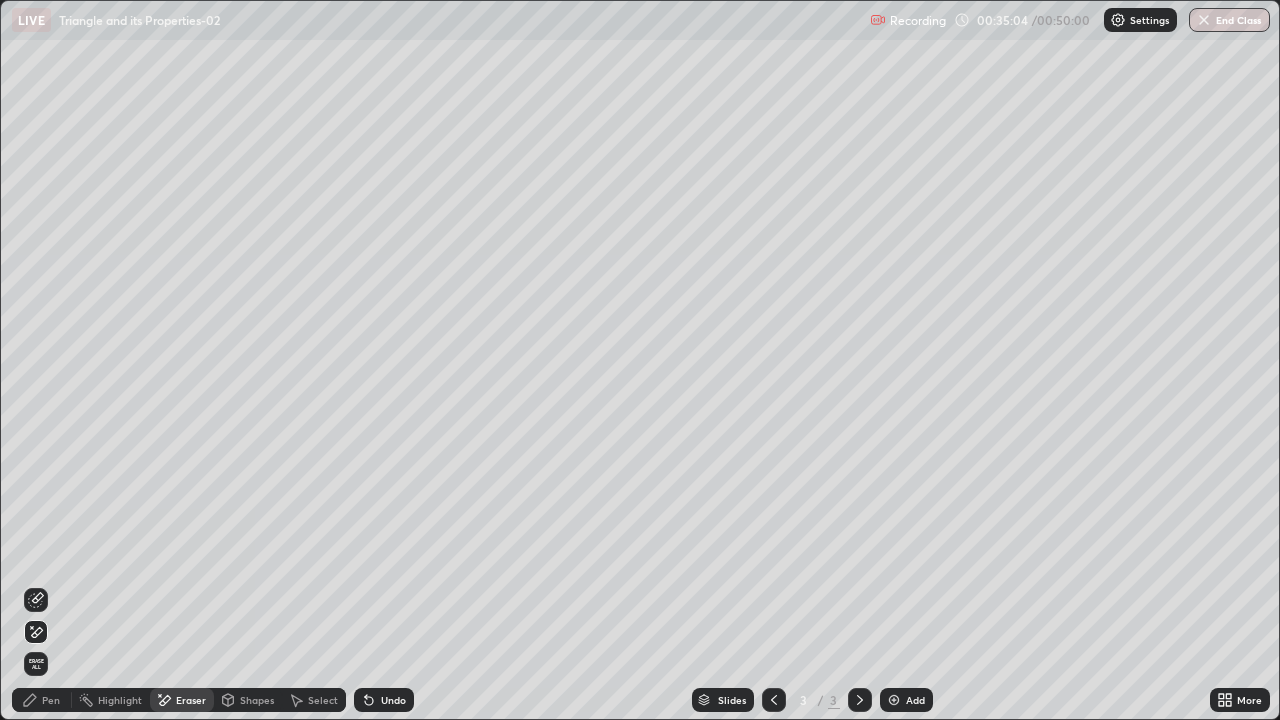 click on "Pen" at bounding box center (51, 700) 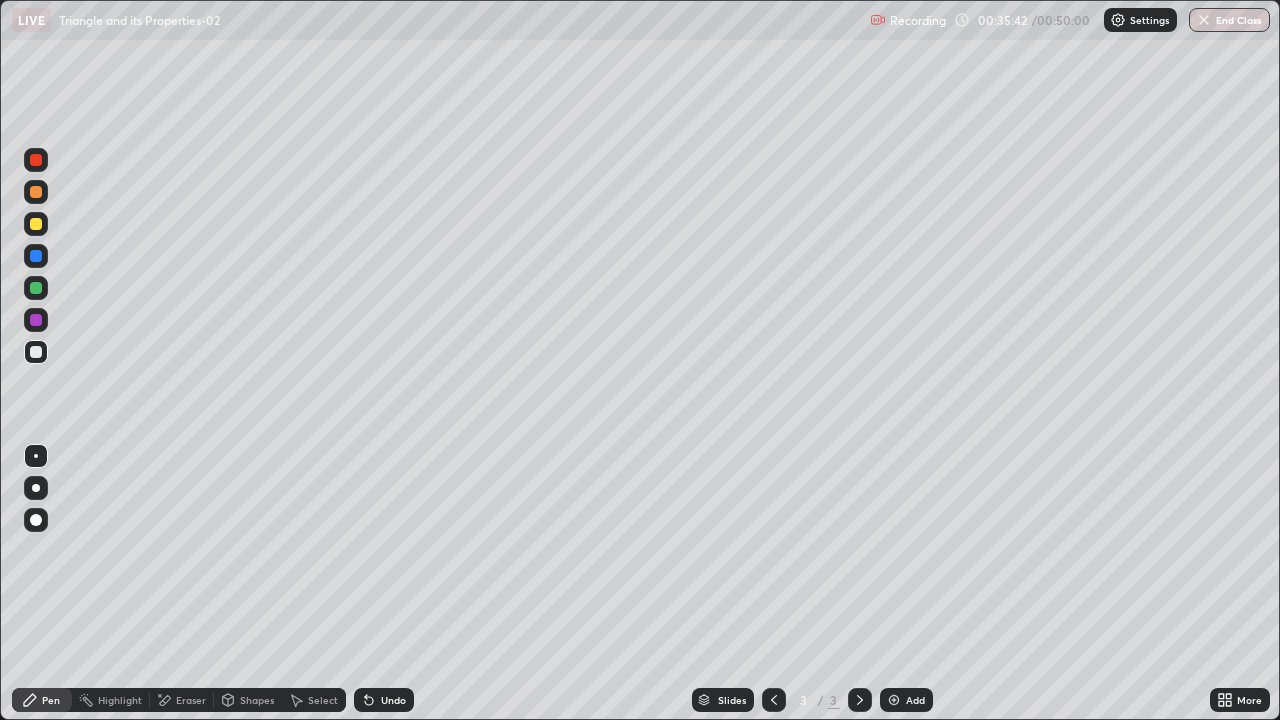 click on "Undo" at bounding box center [393, 700] 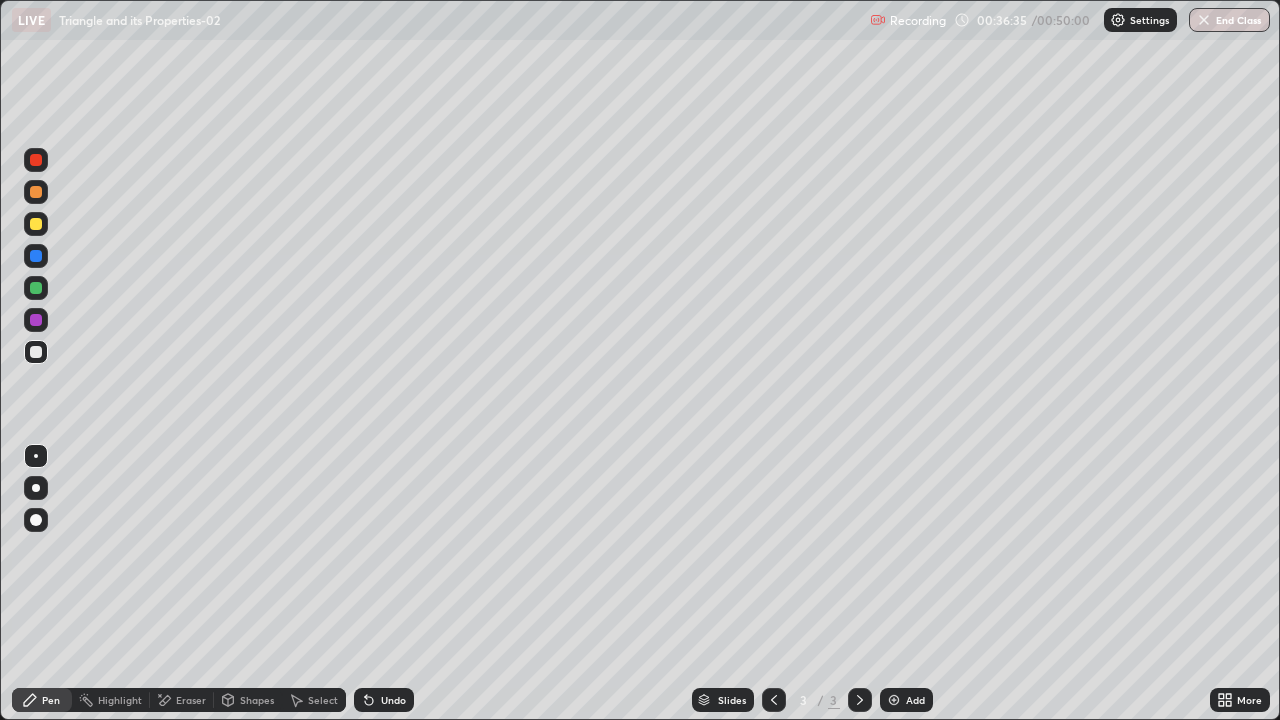 click on "Eraser" at bounding box center [182, 700] 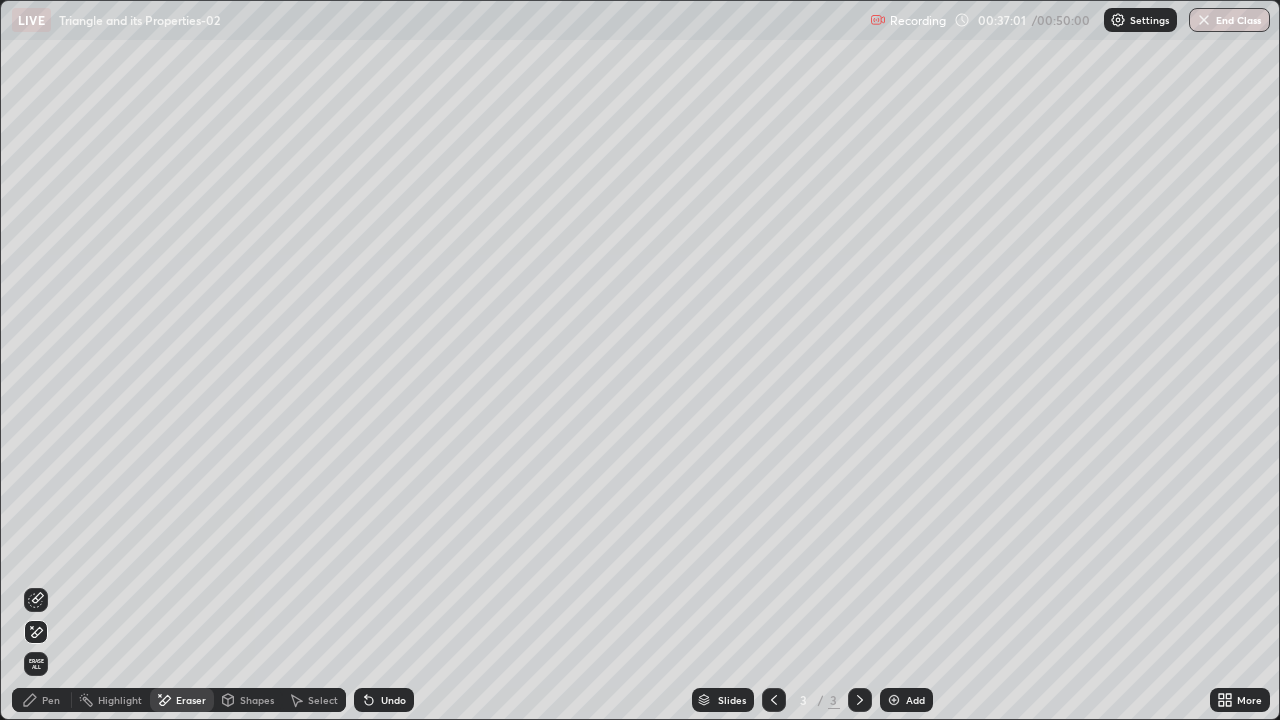 click on "Pen" at bounding box center (42, 700) 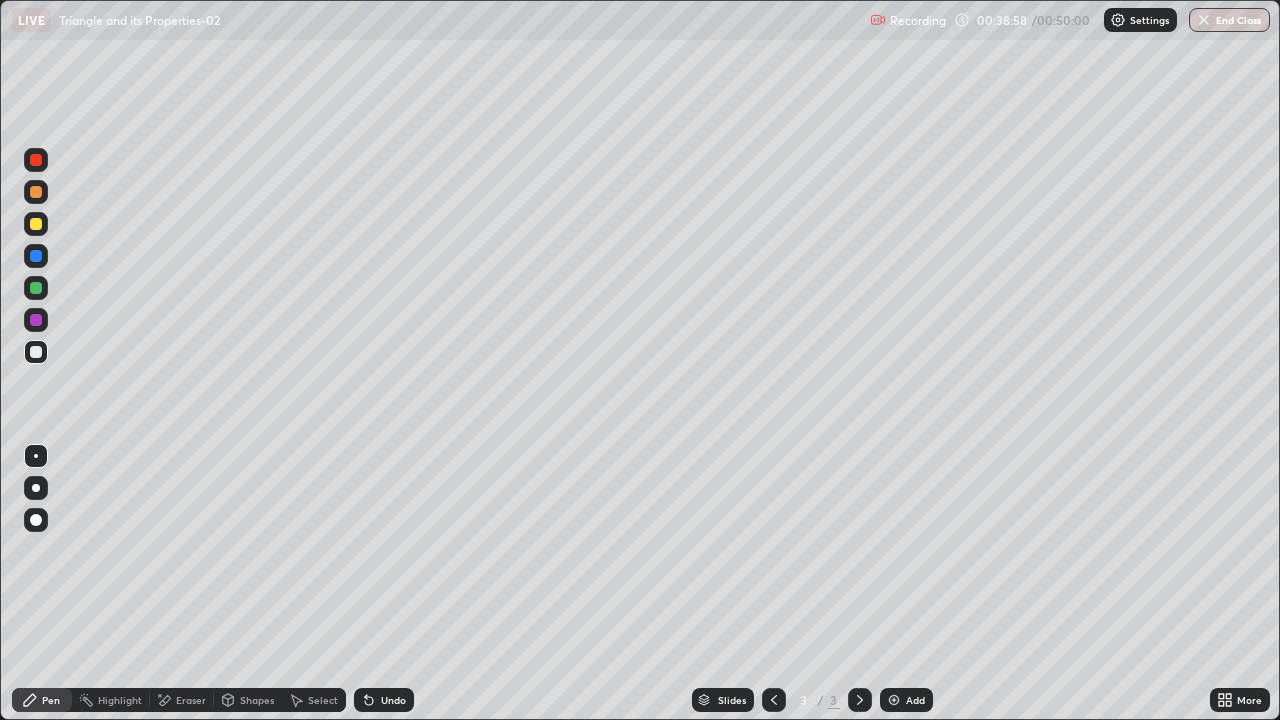 click 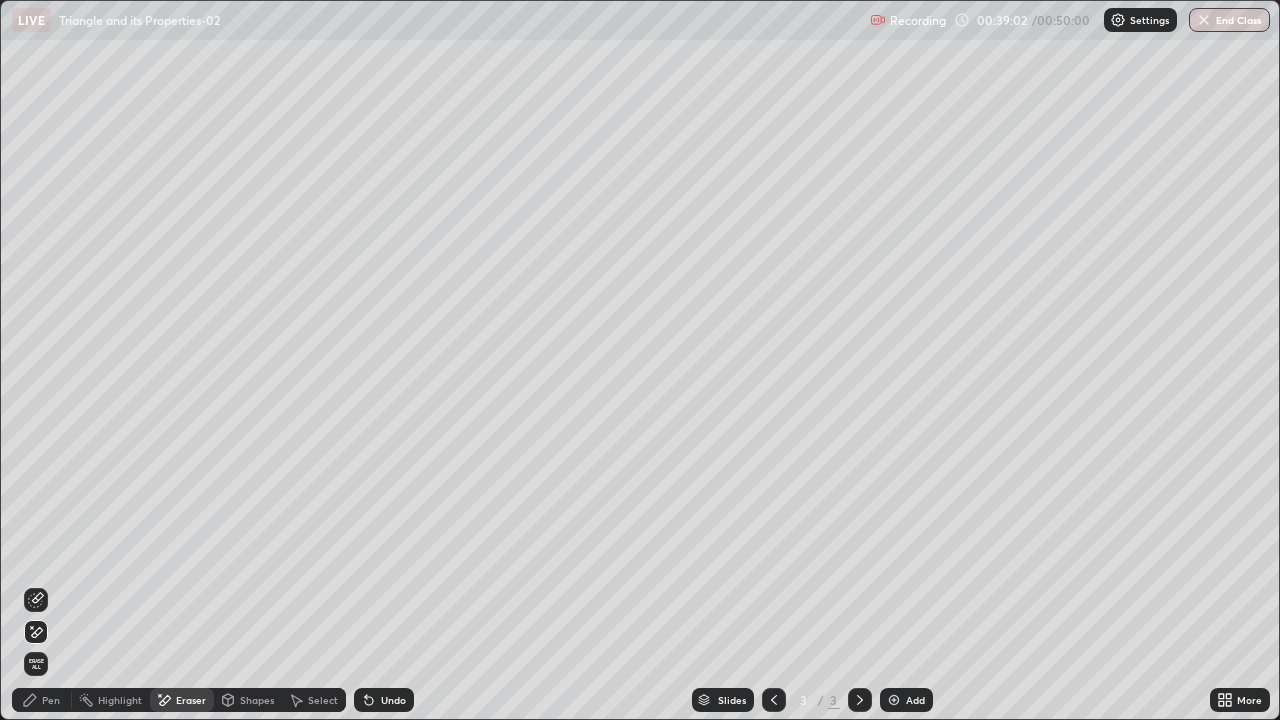click on "Pen" at bounding box center (42, 700) 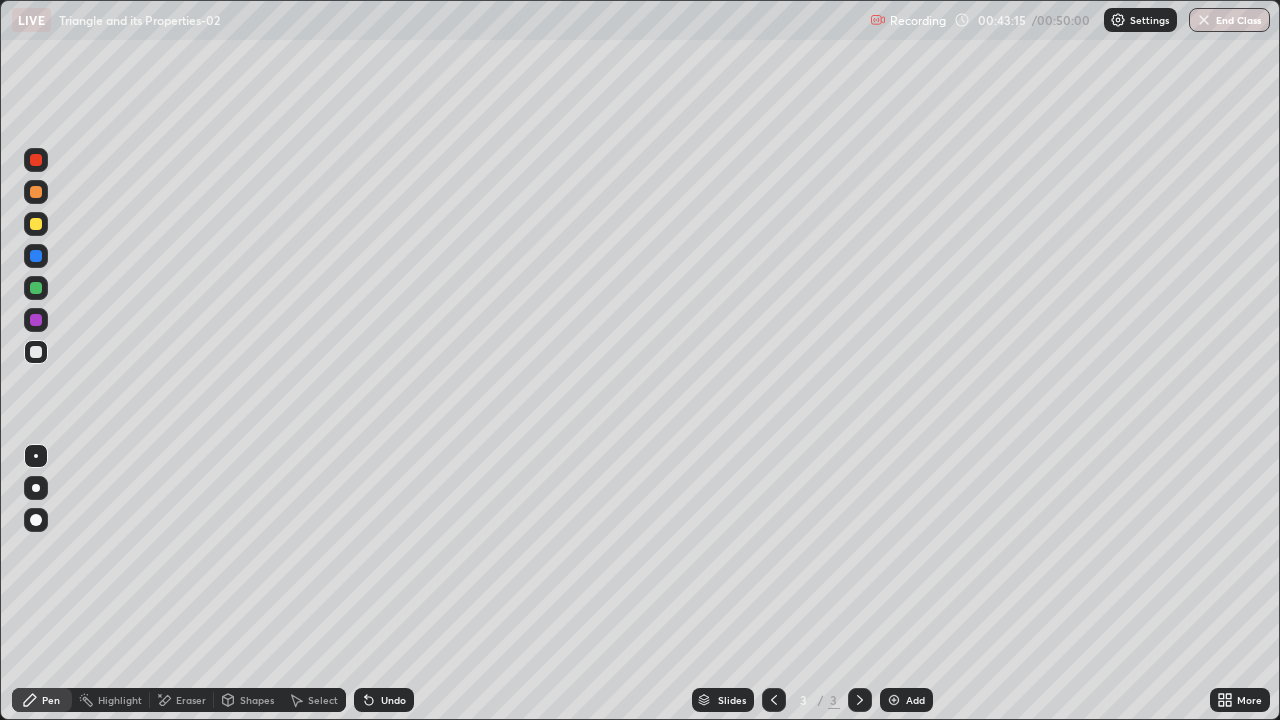 click on "End Class" at bounding box center [1229, 20] 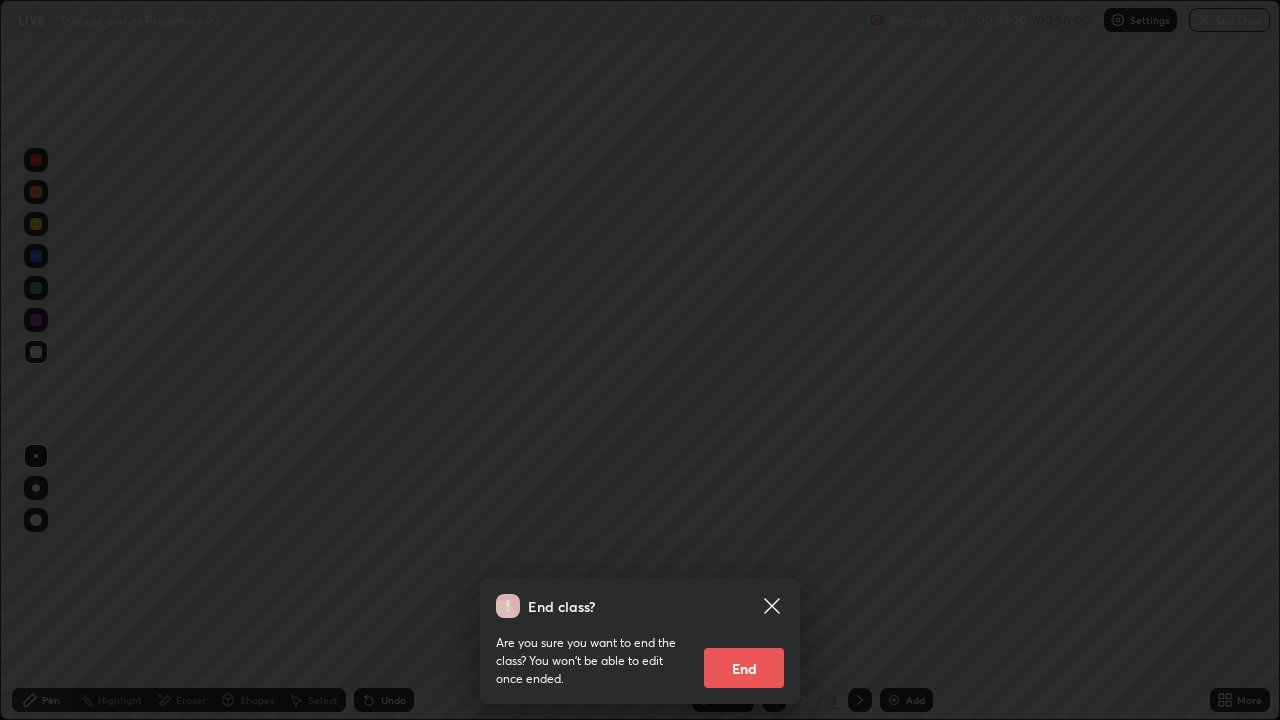 click 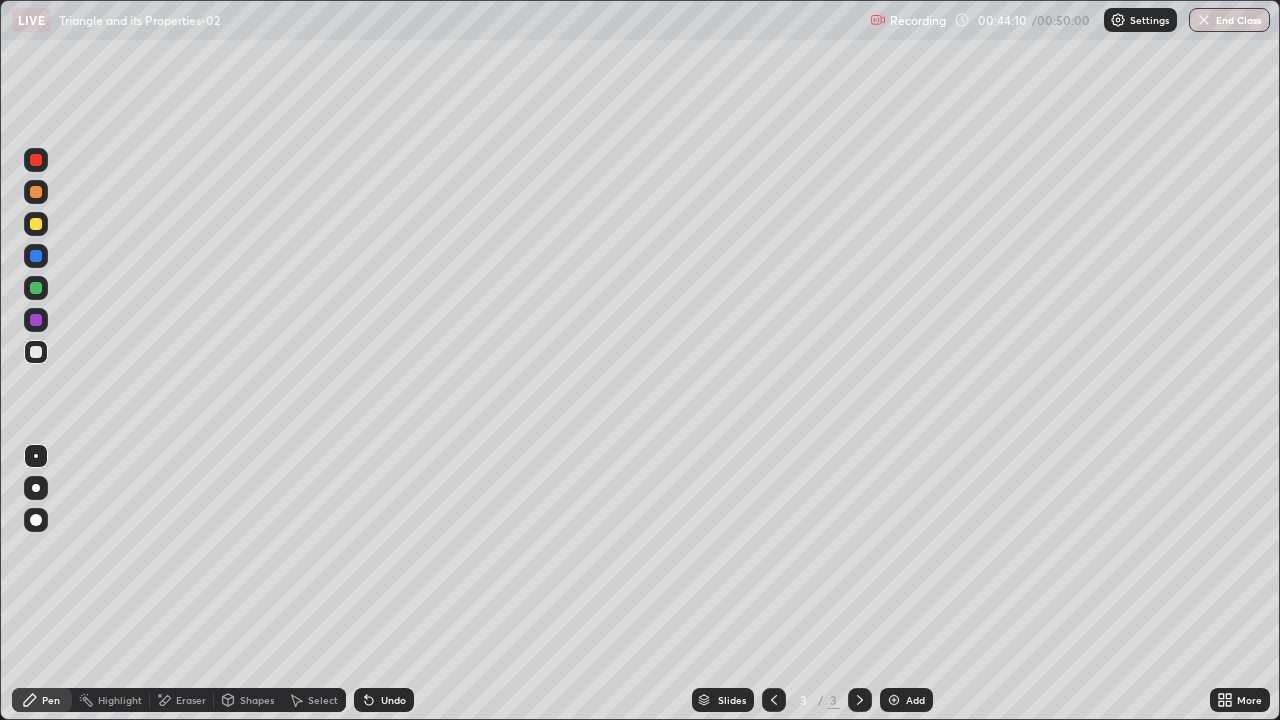 click on "End Class" at bounding box center (1229, 20) 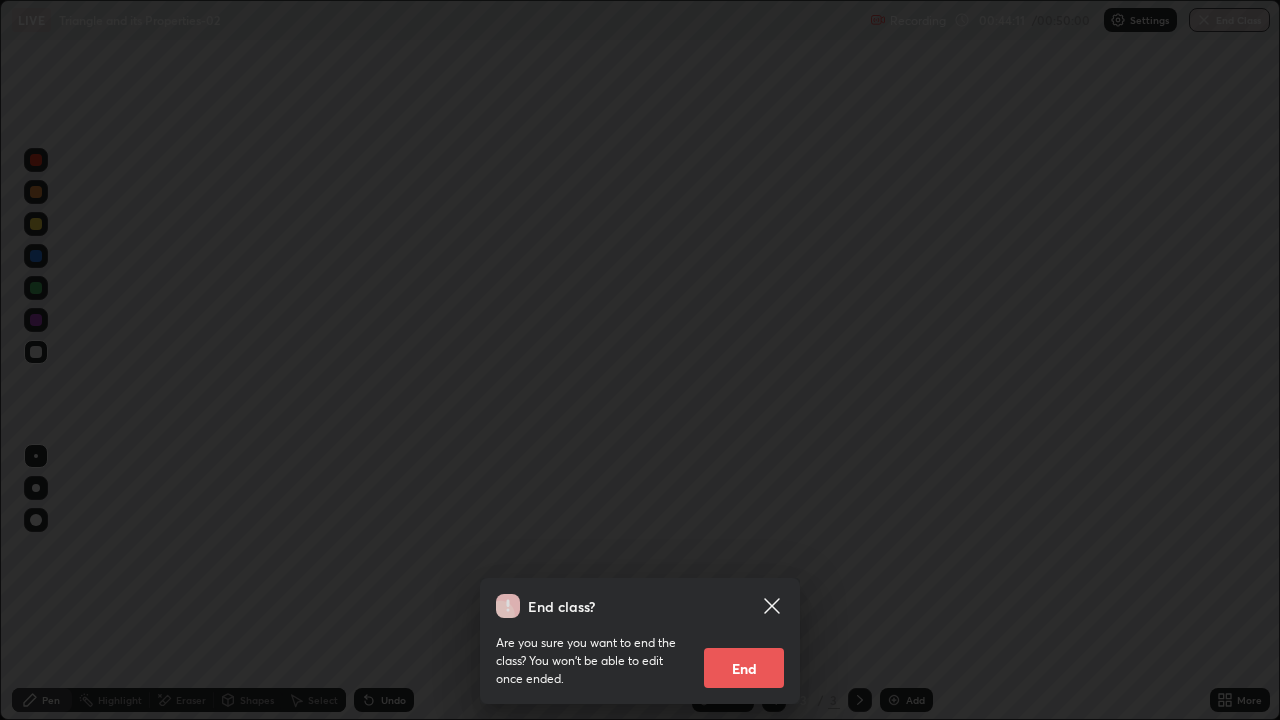 click on "End" at bounding box center (744, 668) 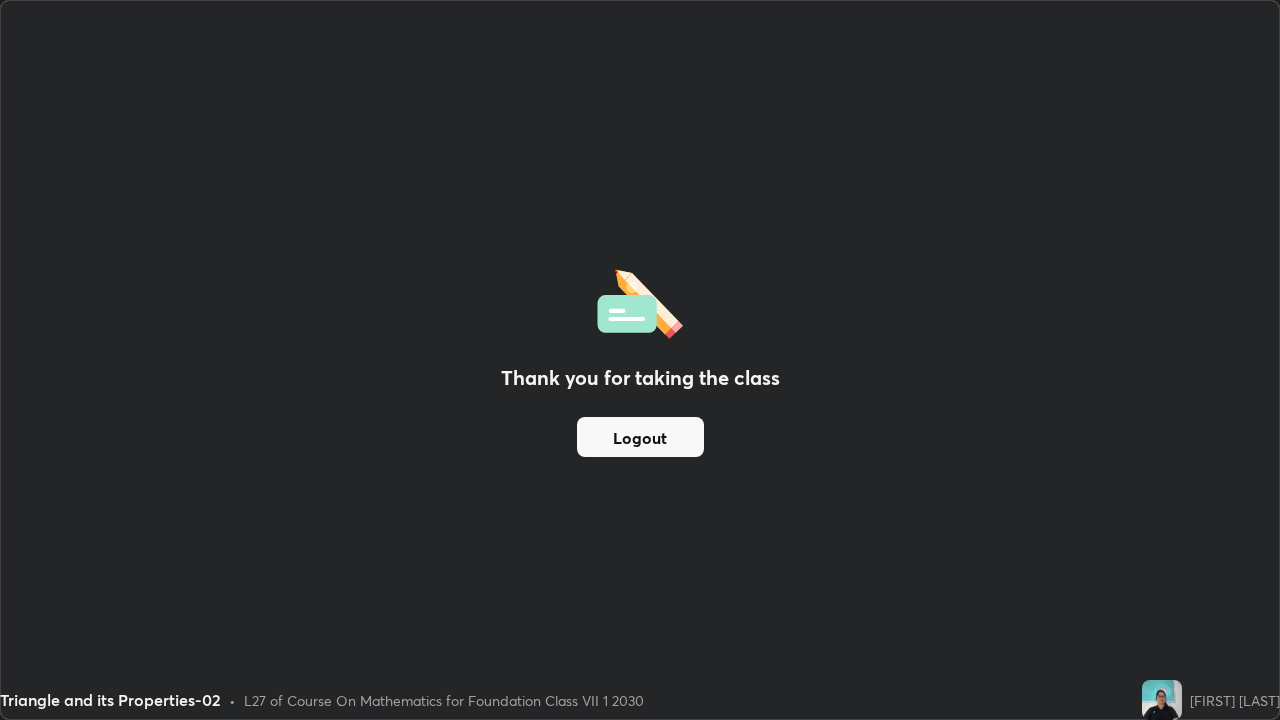 click on "Thank you for taking the class Logout" at bounding box center (640, 360) 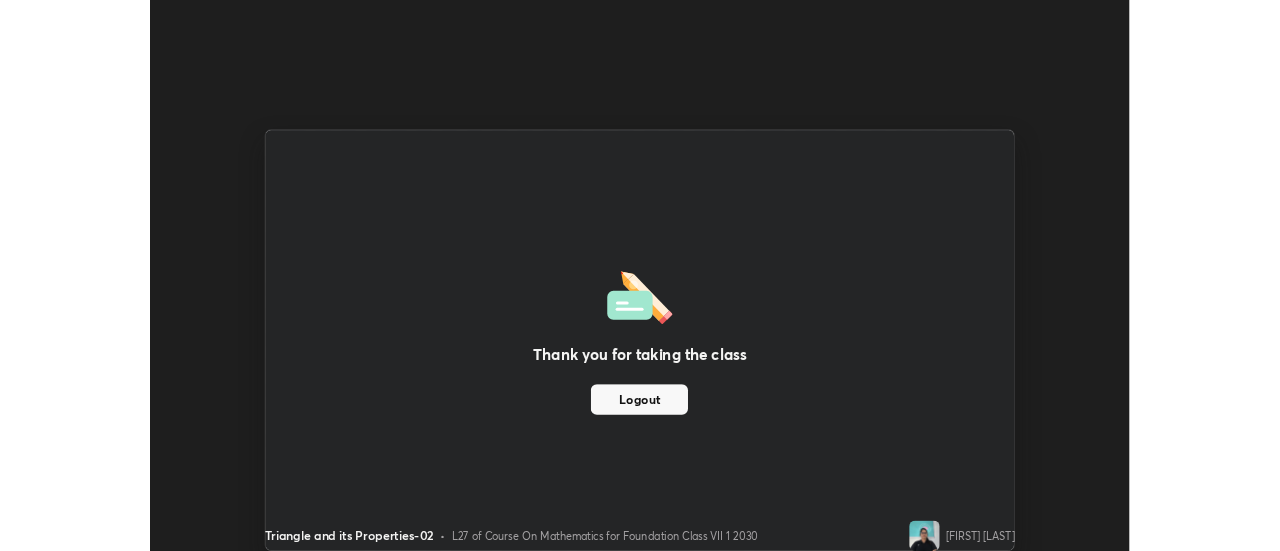 scroll, scrollTop: 551, scrollLeft: 1280, axis: both 